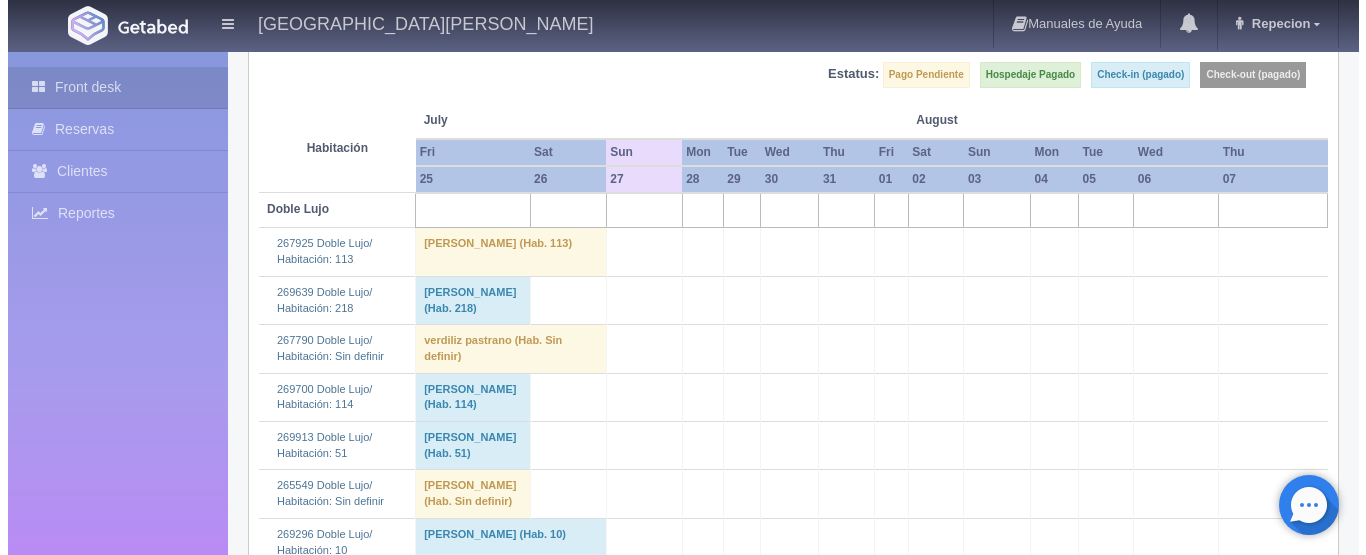 scroll, scrollTop: 0, scrollLeft: 0, axis: both 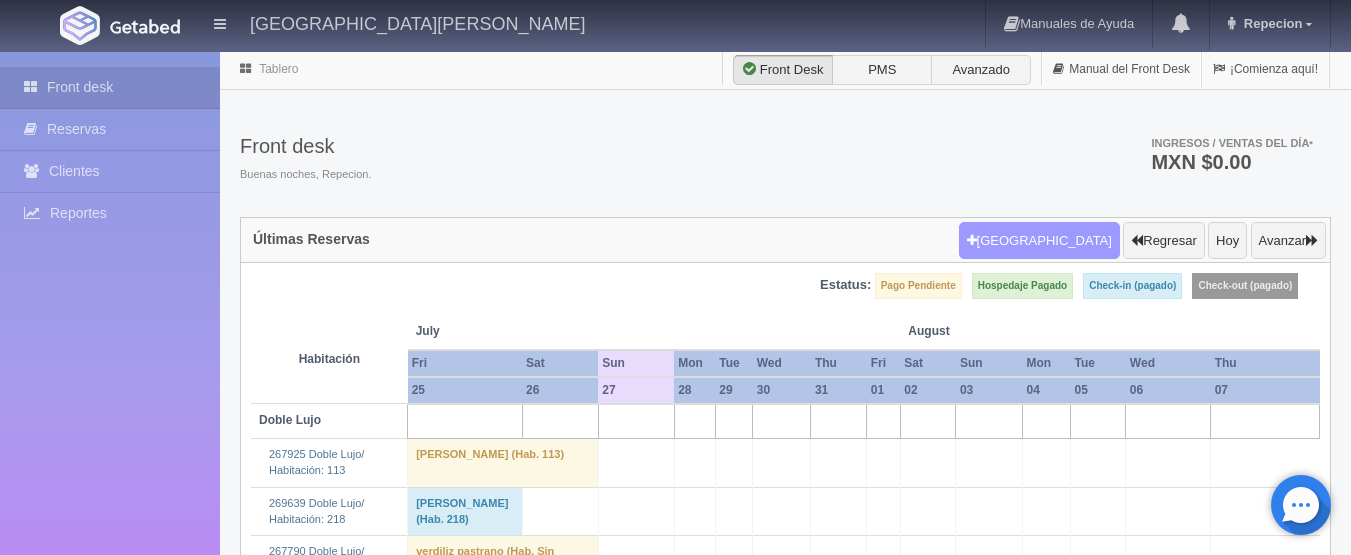 click on "[GEOGRAPHIC_DATA]" at bounding box center (1039, 241) 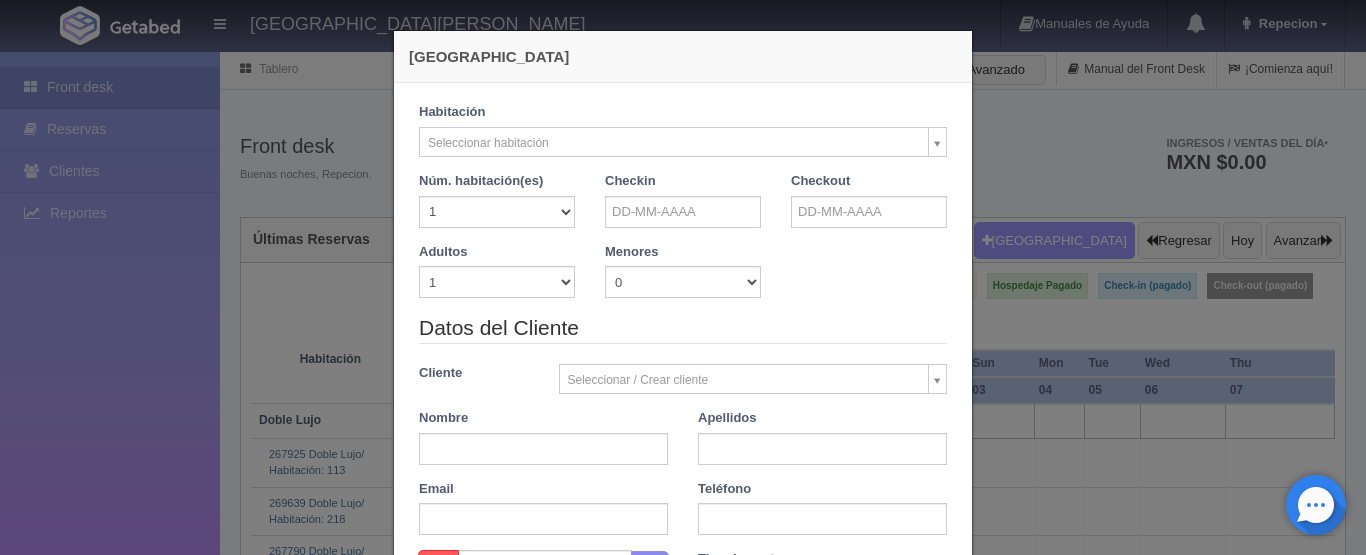 checkbox on "false" 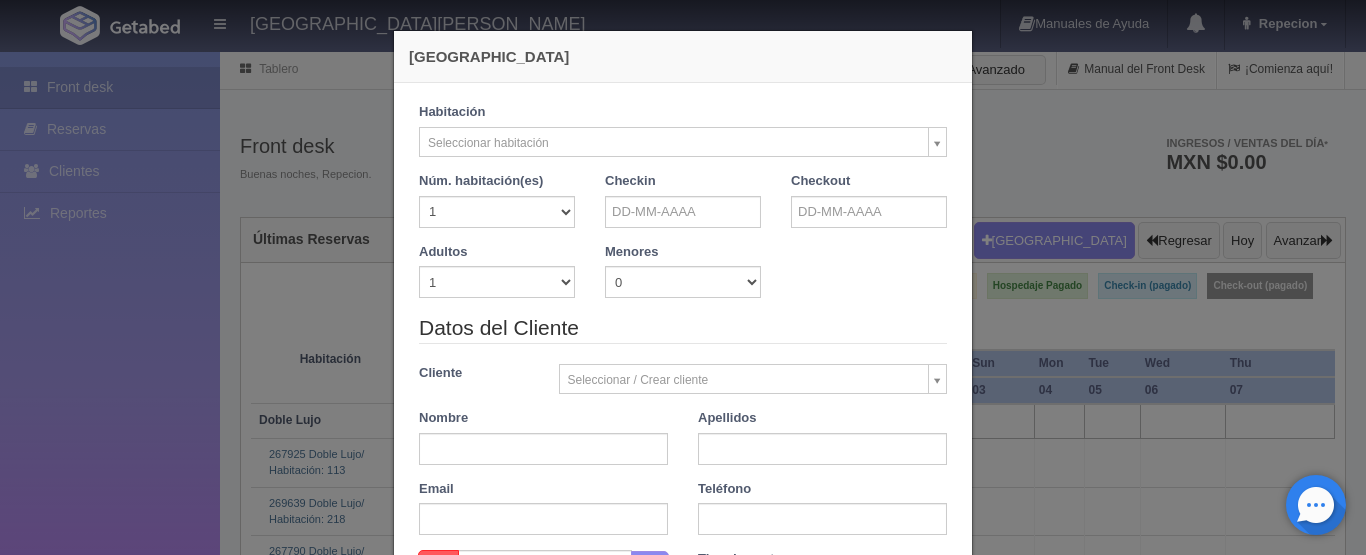 click on "HOTEL SAN FRANCISCO PLAZA
Manuales de Ayuda
Actualizaciones recientes
Repecion
Mi Perfil
Salir / Log Out
Procesando...
Front desk
Reservas
Clientes
Reportes
Reporte del día
Concentrado de ventas
Analíticas y revenue
Tablero" at bounding box center [683, 2387] 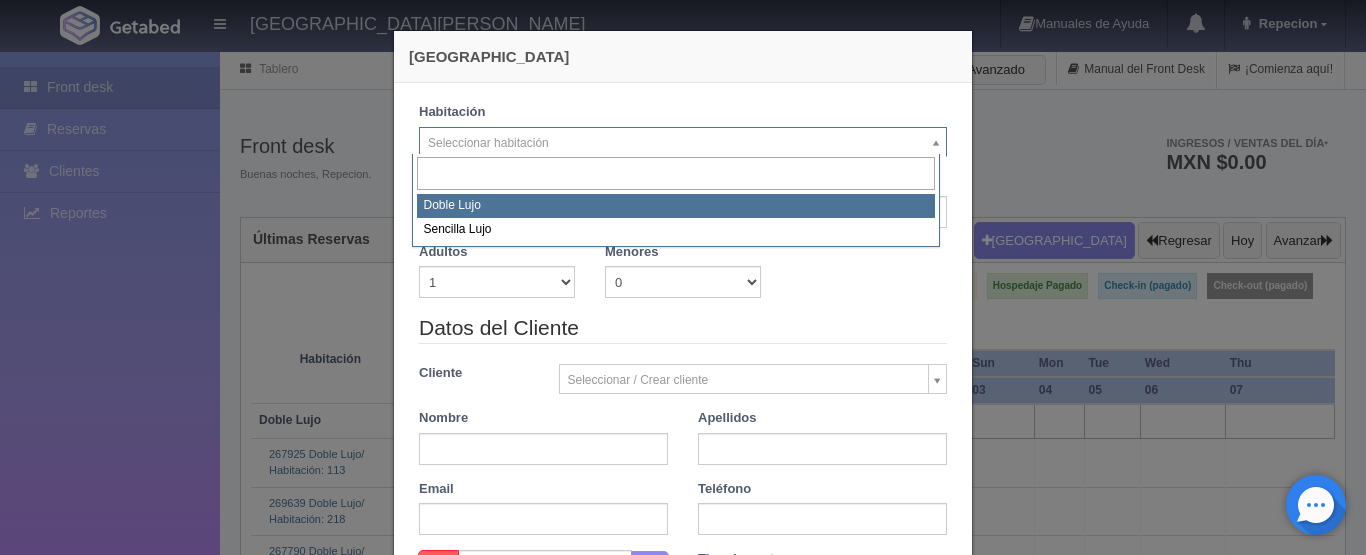 select on "577" 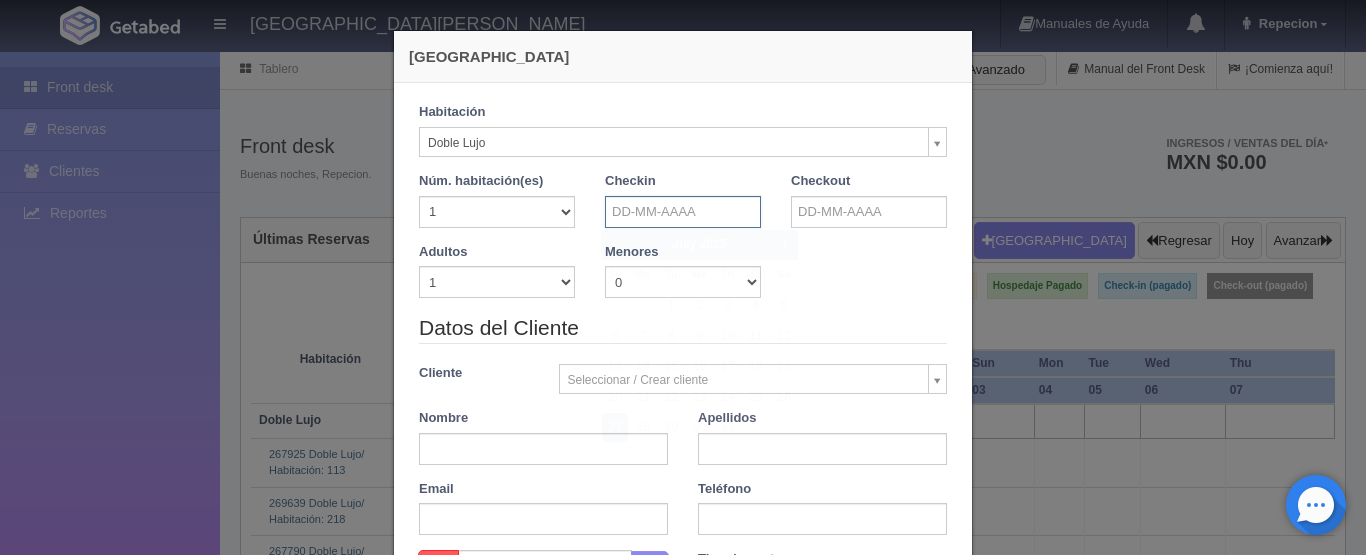 click at bounding box center (683, 212) 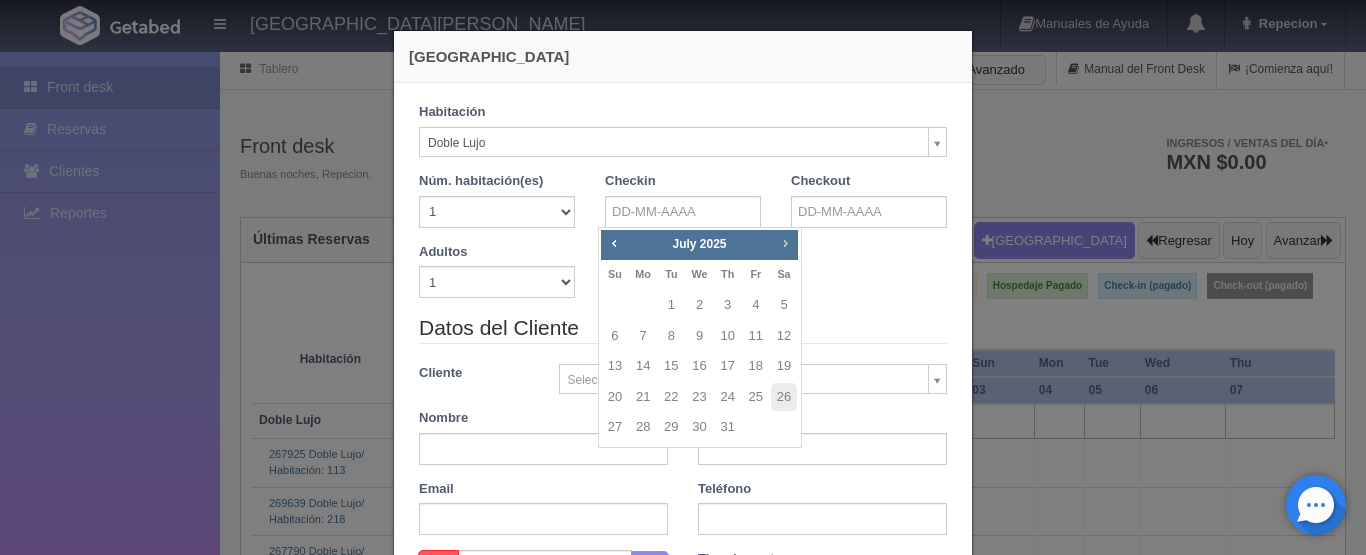 click on "Next" at bounding box center (785, 243) 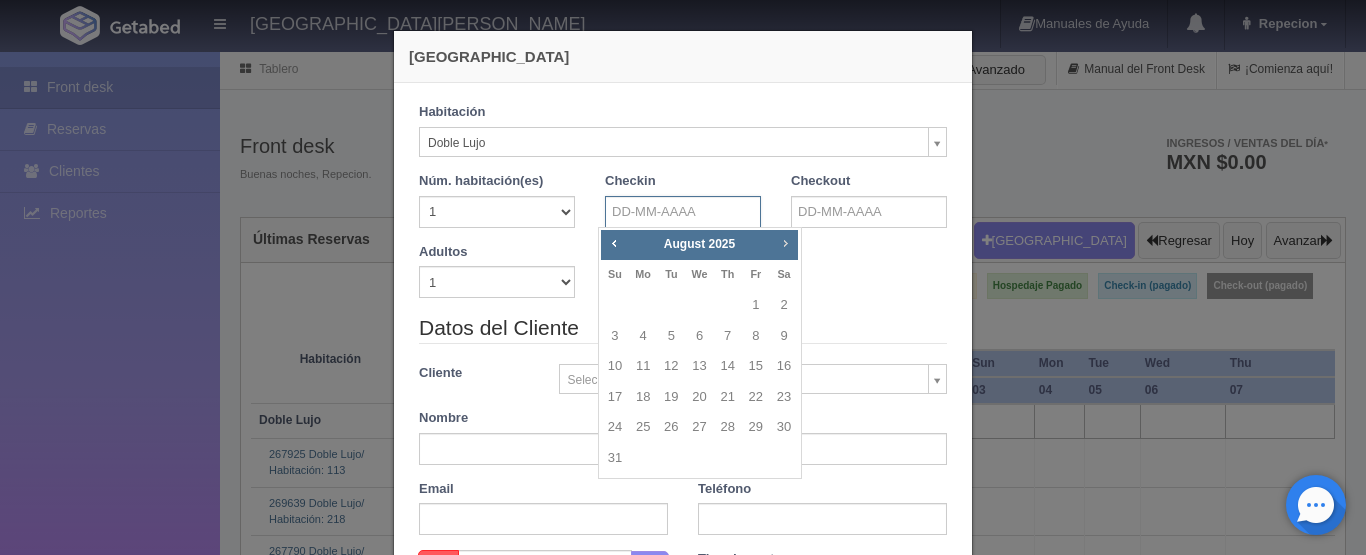 checkbox on "false" 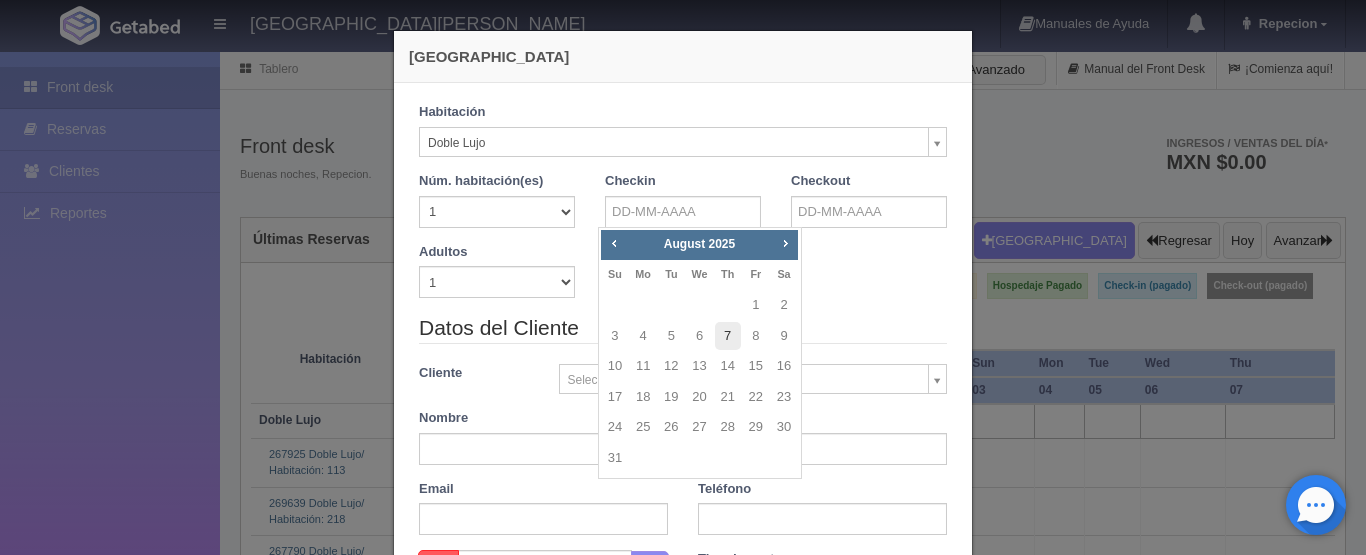 click on "7" at bounding box center (728, 336) 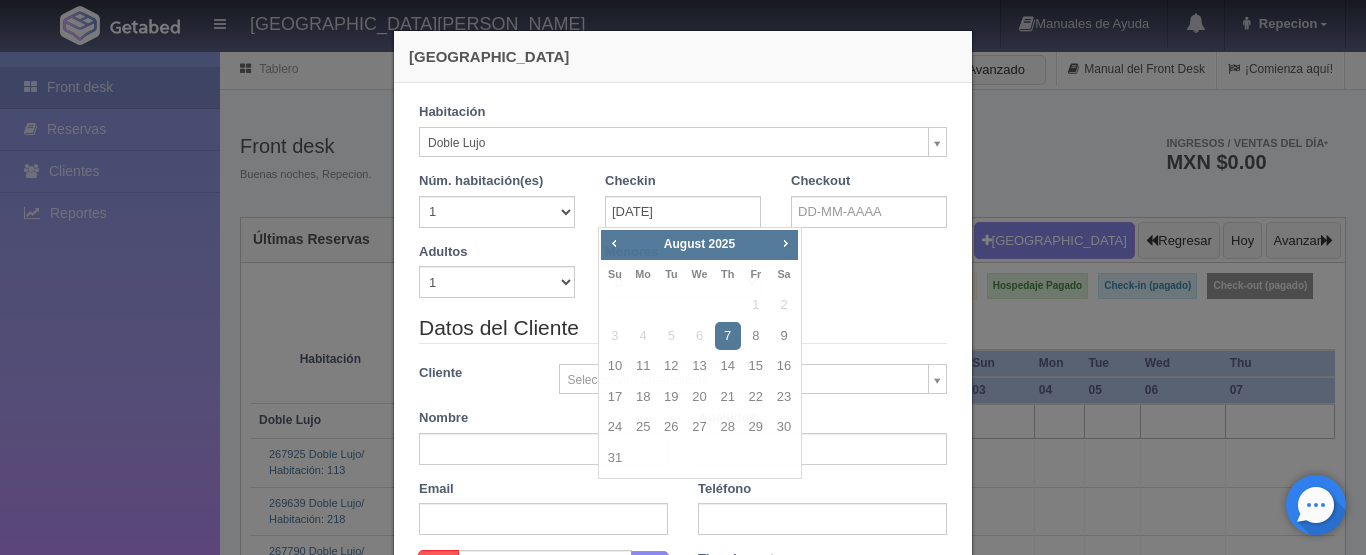 checkbox on "false" 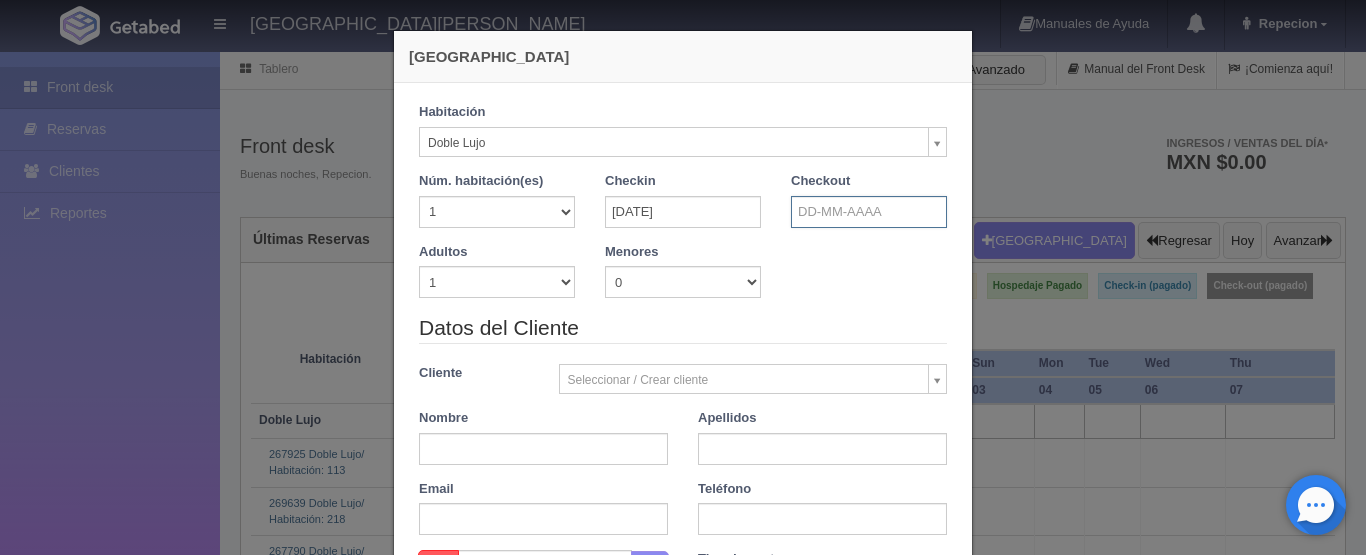 click at bounding box center (869, 212) 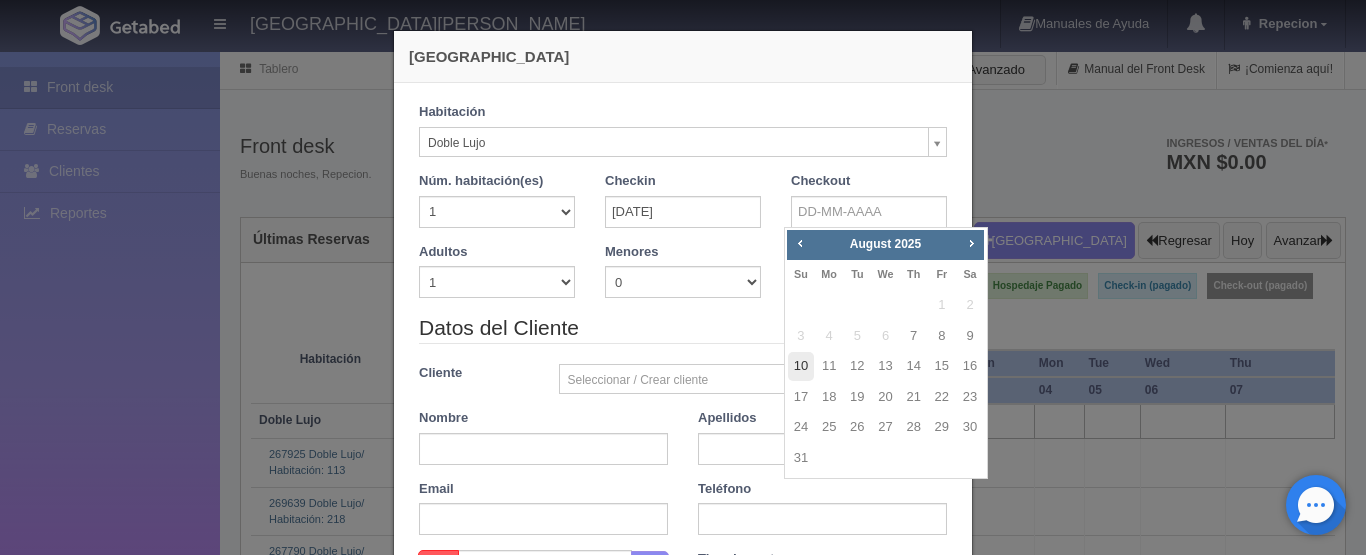 click on "10" at bounding box center [801, 366] 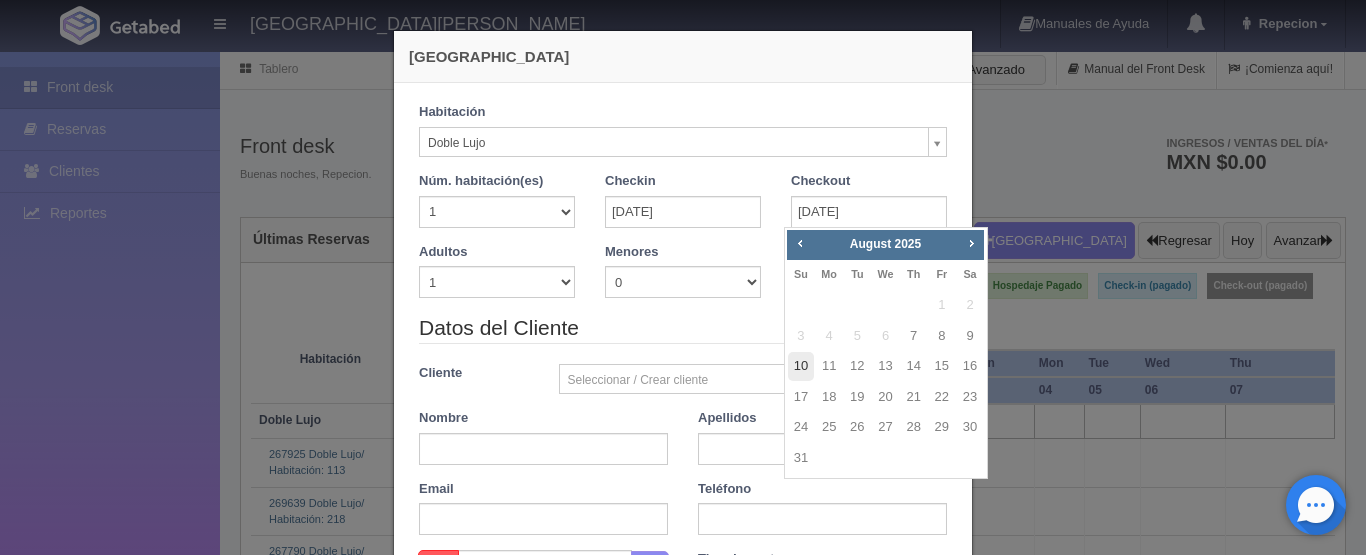 checkbox on "false" 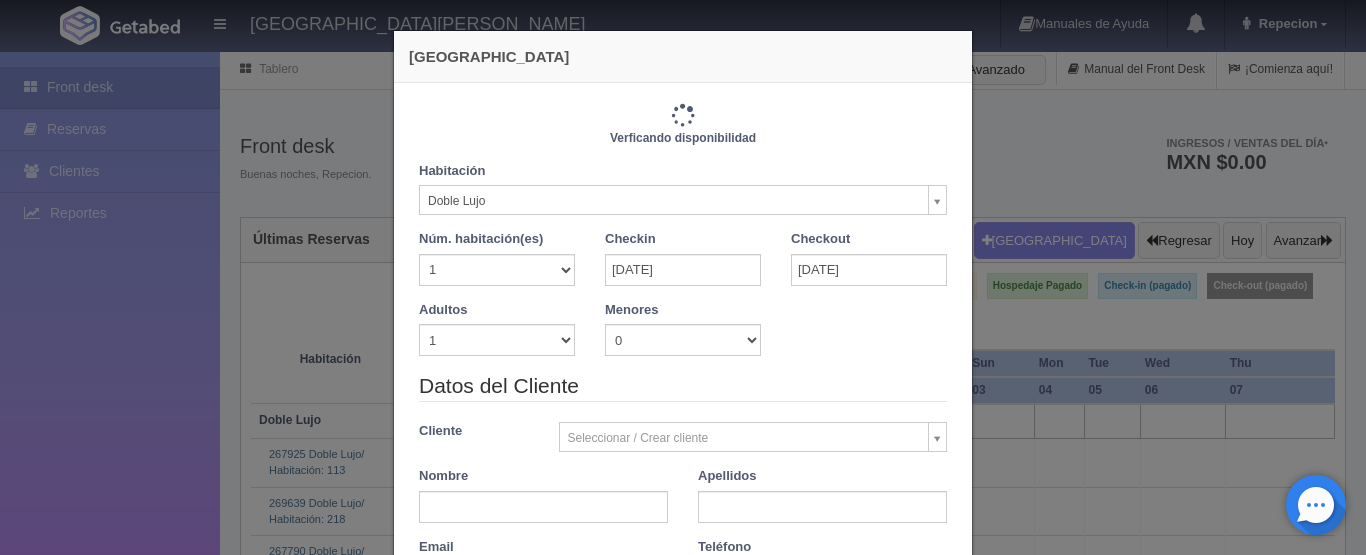 type on "3660.00" 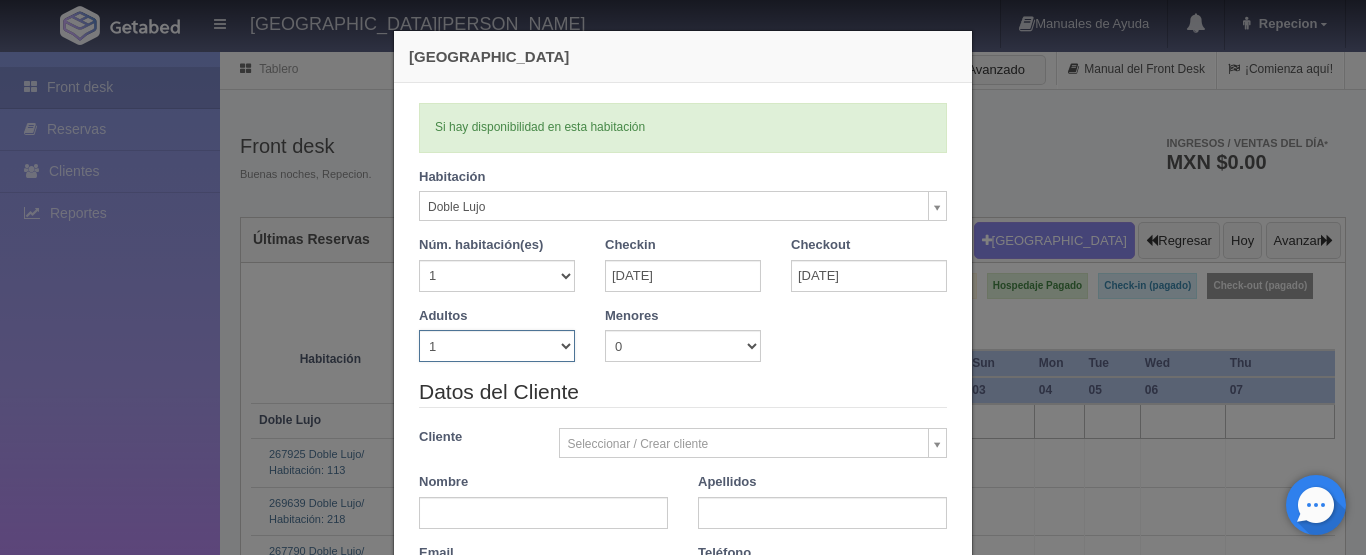 click on "1
2
3
4
5
6
7
8
9
10" at bounding box center [497, 346] 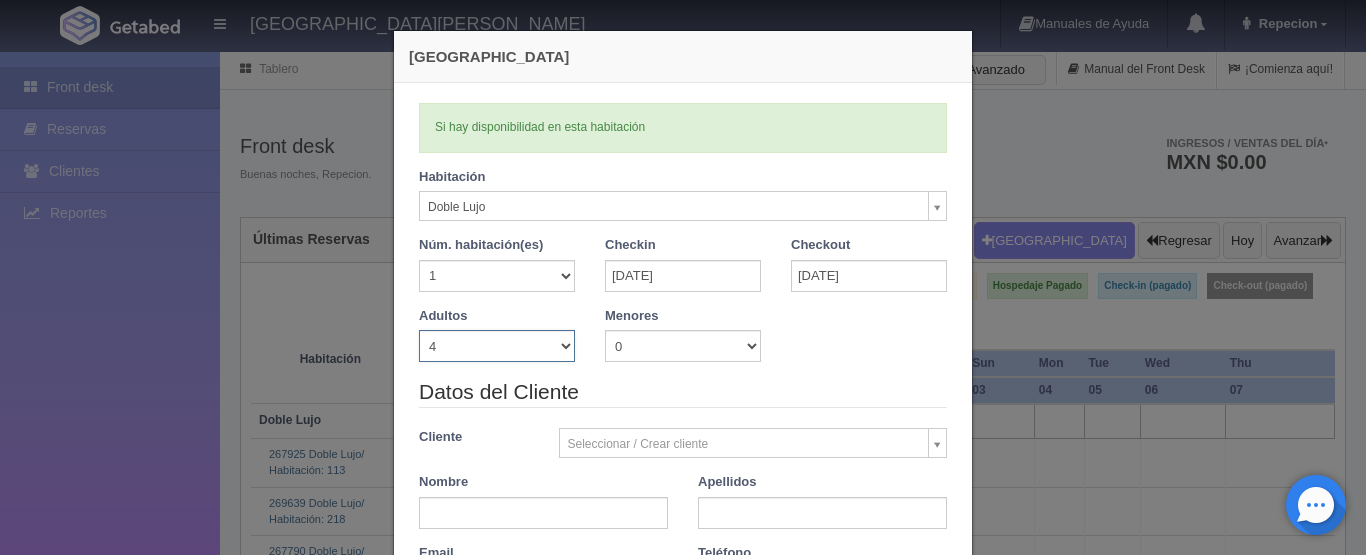 click on "1
2
3
4
5
6
7
8
9
10" at bounding box center (497, 346) 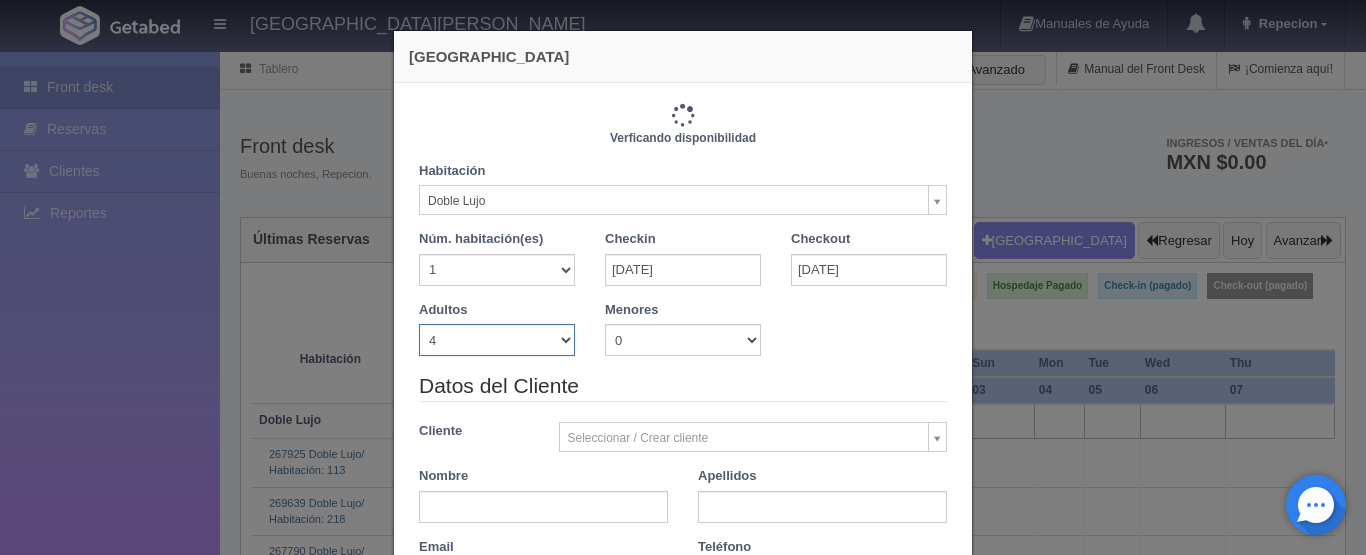 type on "4140.00" 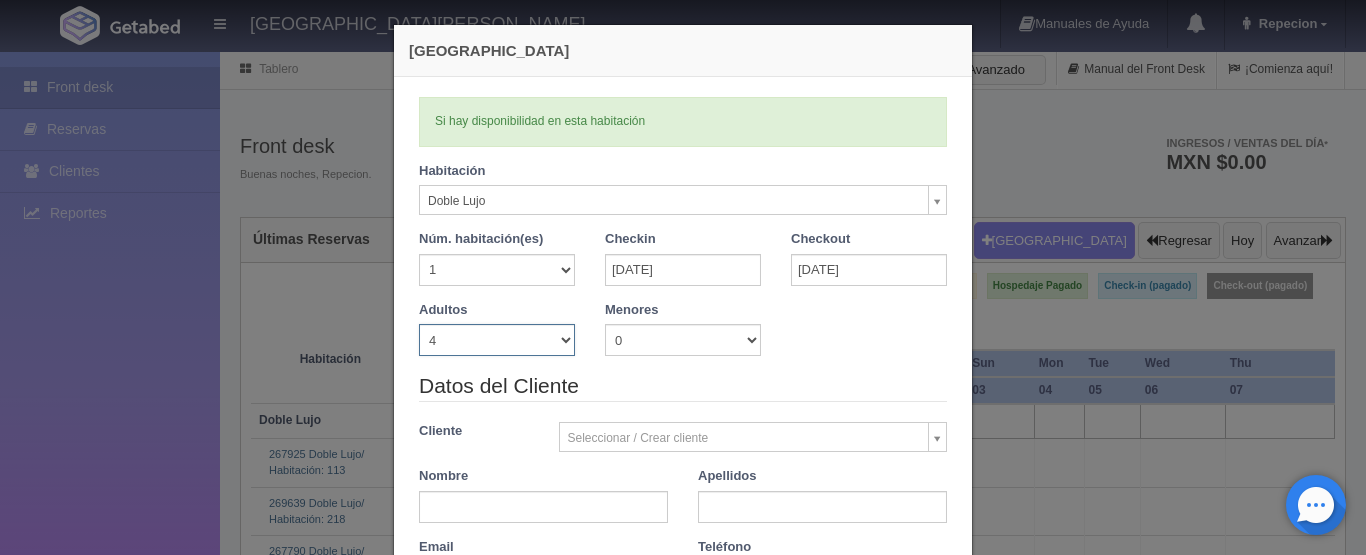 scroll, scrollTop: 0, scrollLeft: 0, axis: both 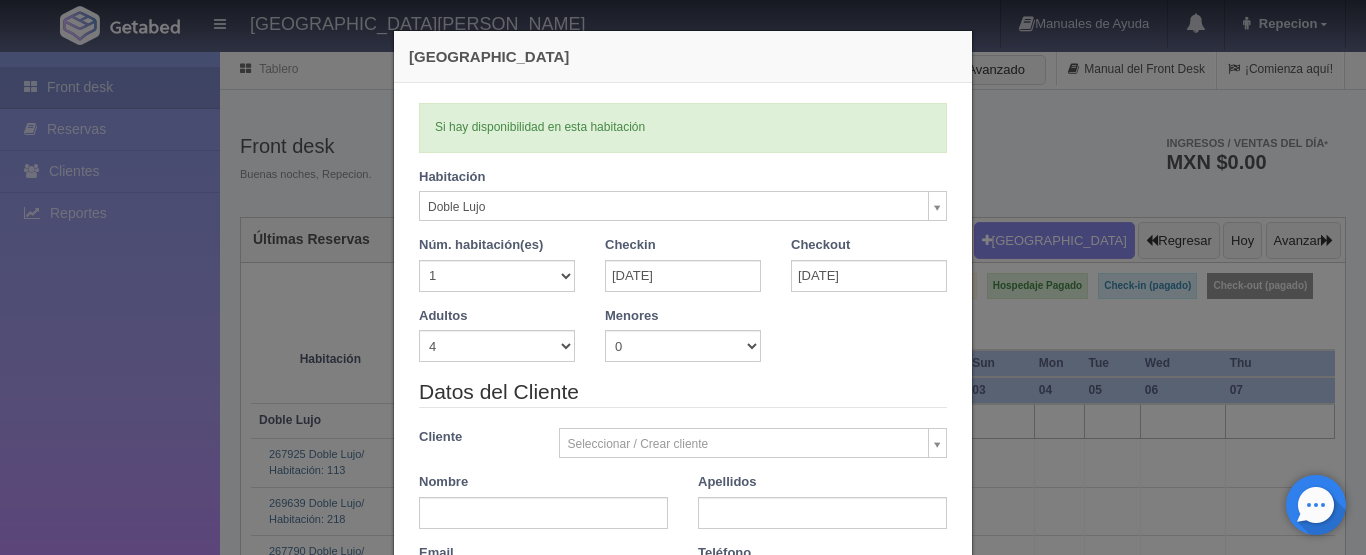 click on "HOTEL SAN FRANCISCO PLAZA
Manuales de Ayuda
Actualizaciones recientes
Repecion
Mi Perfil
Salir / Log Out
Procesando...
Front desk
Reservas
Clientes
Reportes
Reporte del día
Concentrado de ventas
Analíticas y revenue
Tablero" at bounding box center [683, 2387] 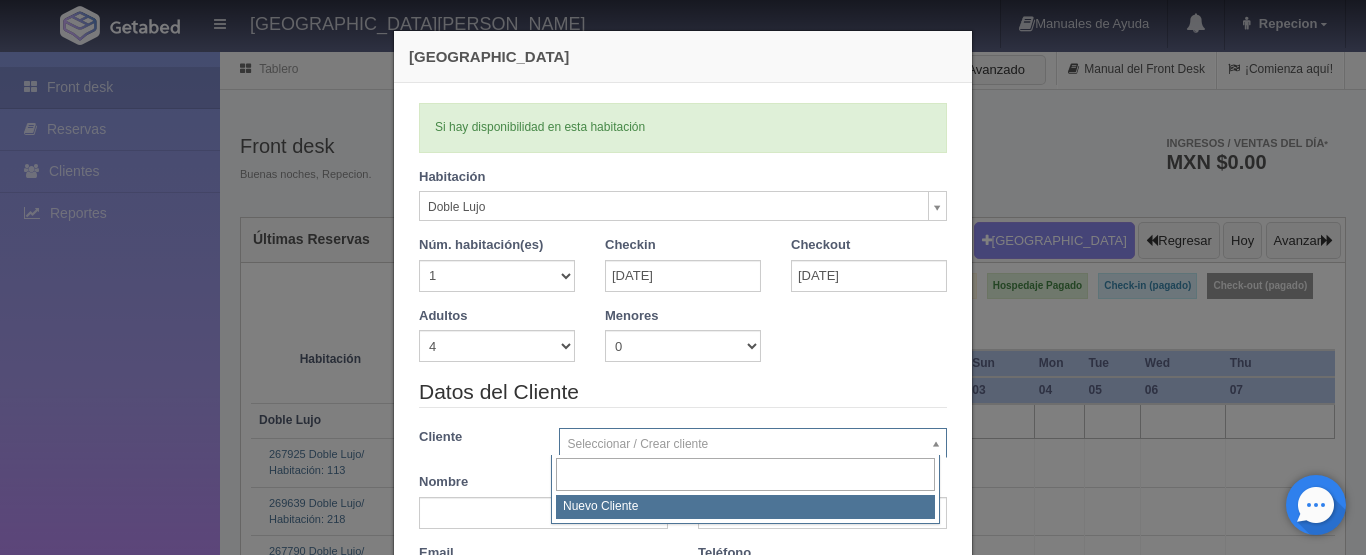 click on "HOTEL SAN FRANCISCO PLAZA
Manuales de Ayuda
Actualizaciones recientes
Repecion
Mi Perfil
Salir / Log Out
Procesando...
Front desk
Reservas
Clientes
Reportes
Reporte del día
Concentrado de ventas
Analíticas y revenue
Tablero" at bounding box center (683, 2387) 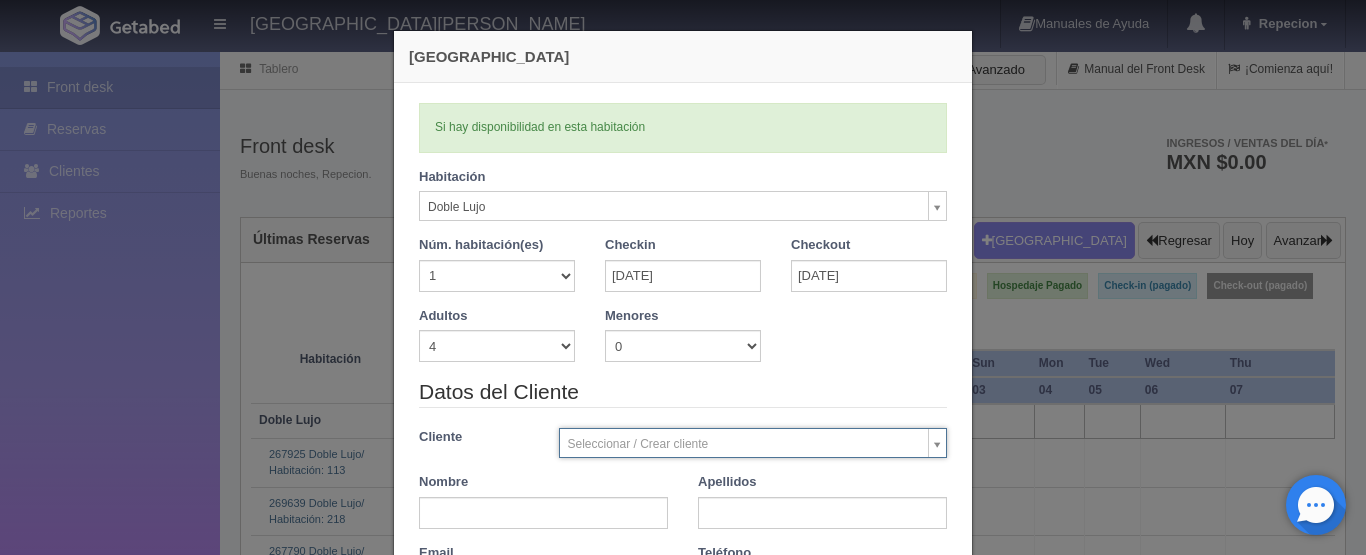 click on "HOTEL SAN FRANCISCO PLAZA
Manuales de Ayuda
Actualizaciones recientes
Repecion
Mi Perfil
Salir / Log Out
Procesando...
Front desk
Reservas
Clientes
Reportes
Reporte del día
Concentrado de ventas
Analíticas y revenue
Tablero" at bounding box center [683, 2387] 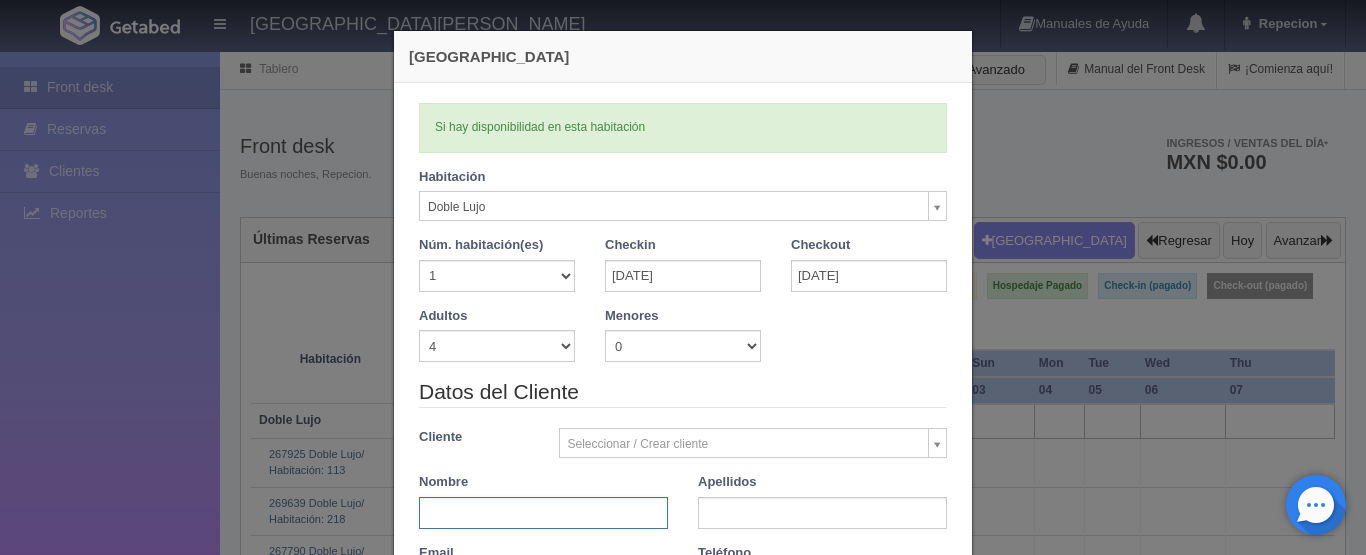 click at bounding box center (543, 513) 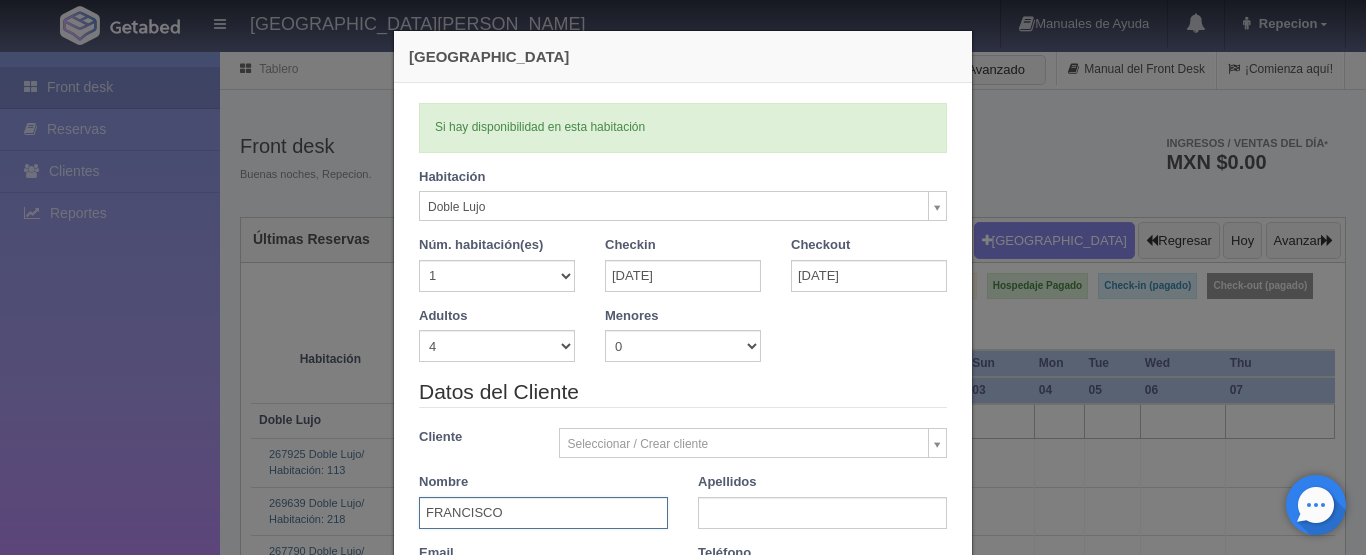 type on "FRANCISCO" 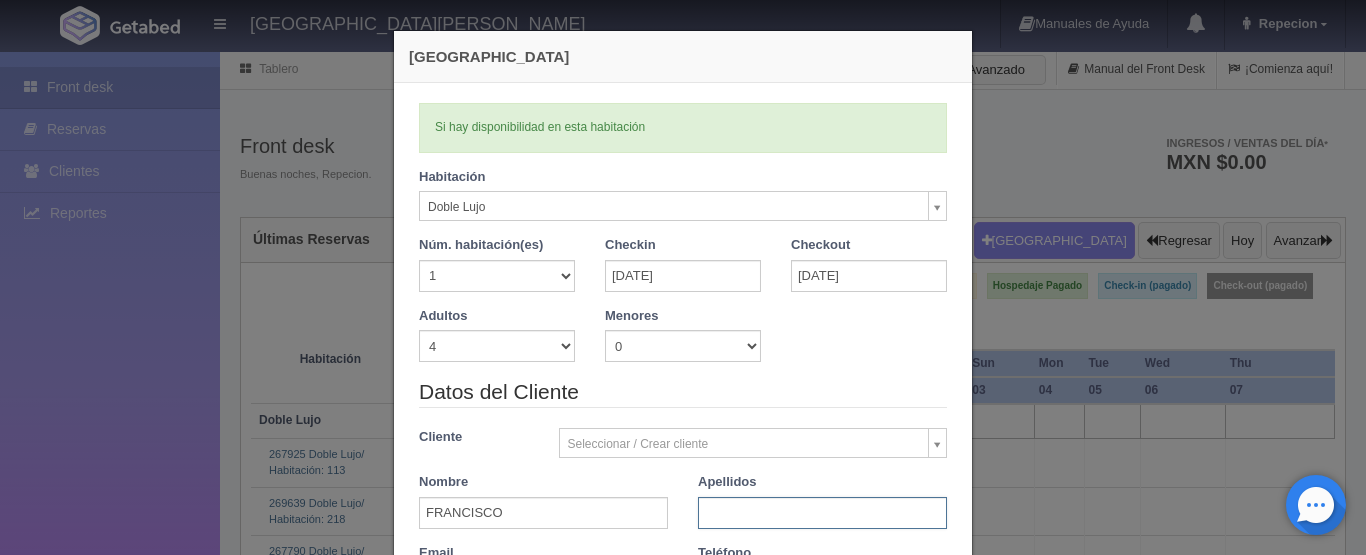 click at bounding box center [822, 513] 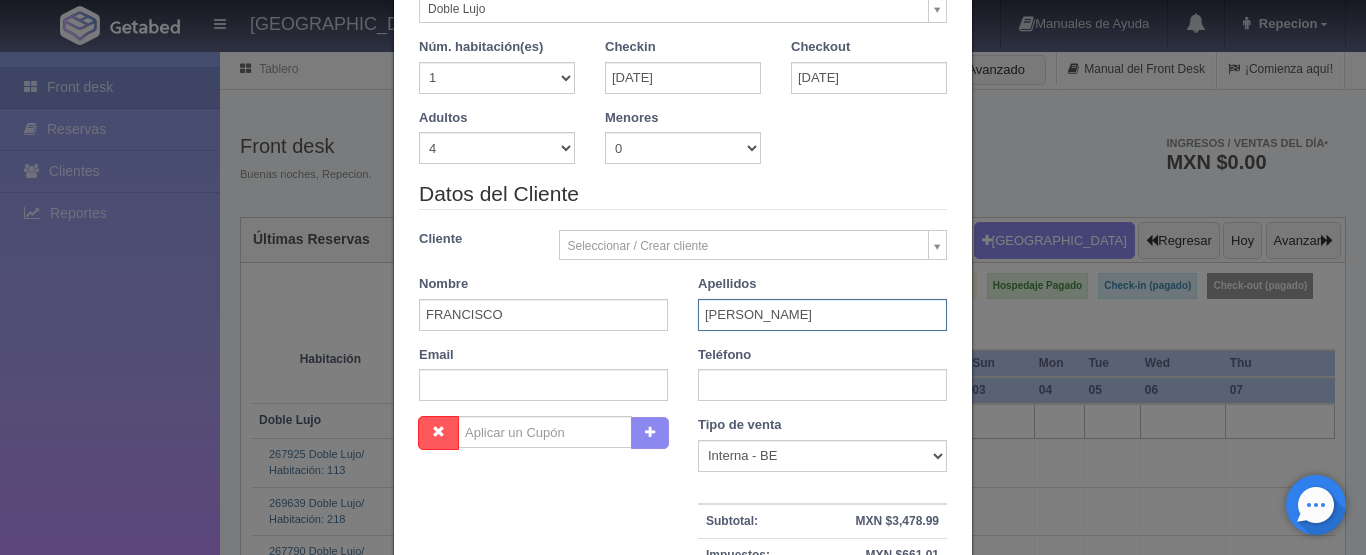 scroll, scrollTop: 200, scrollLeft: 0, axis: vertical 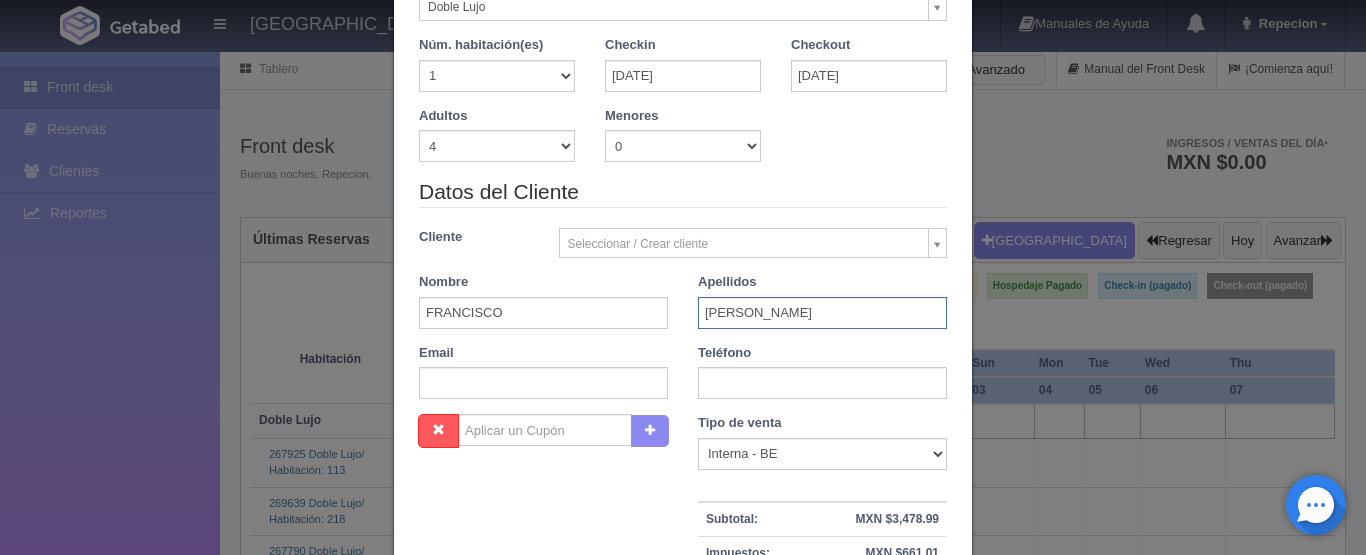 type on "ANDRADE" 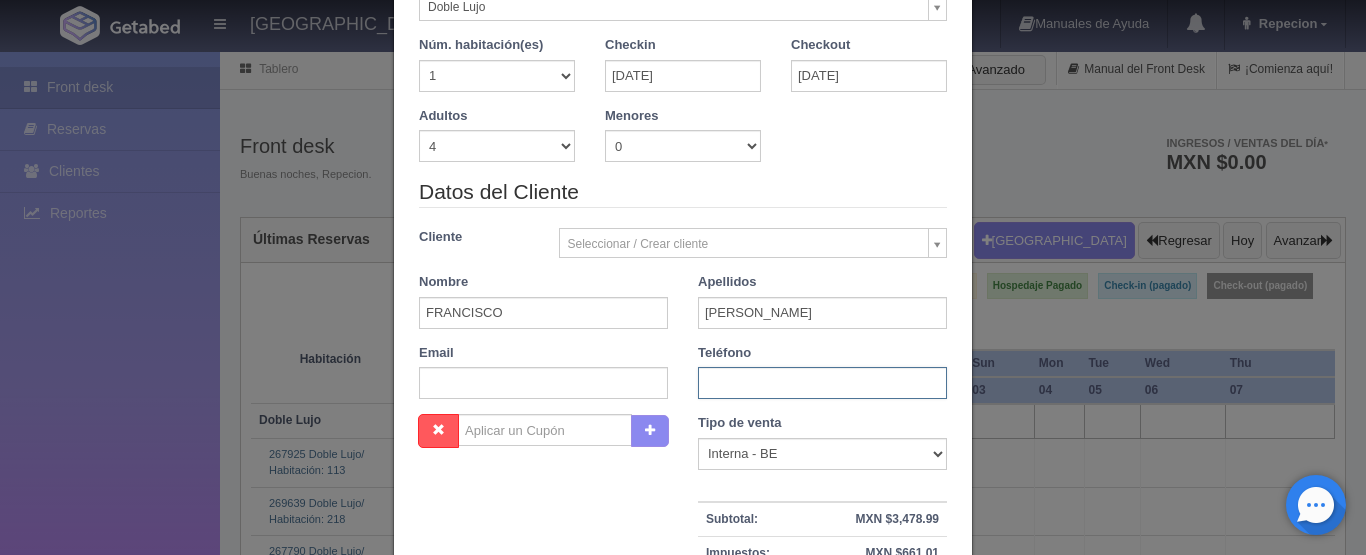 click at bounding box center (822, 383) 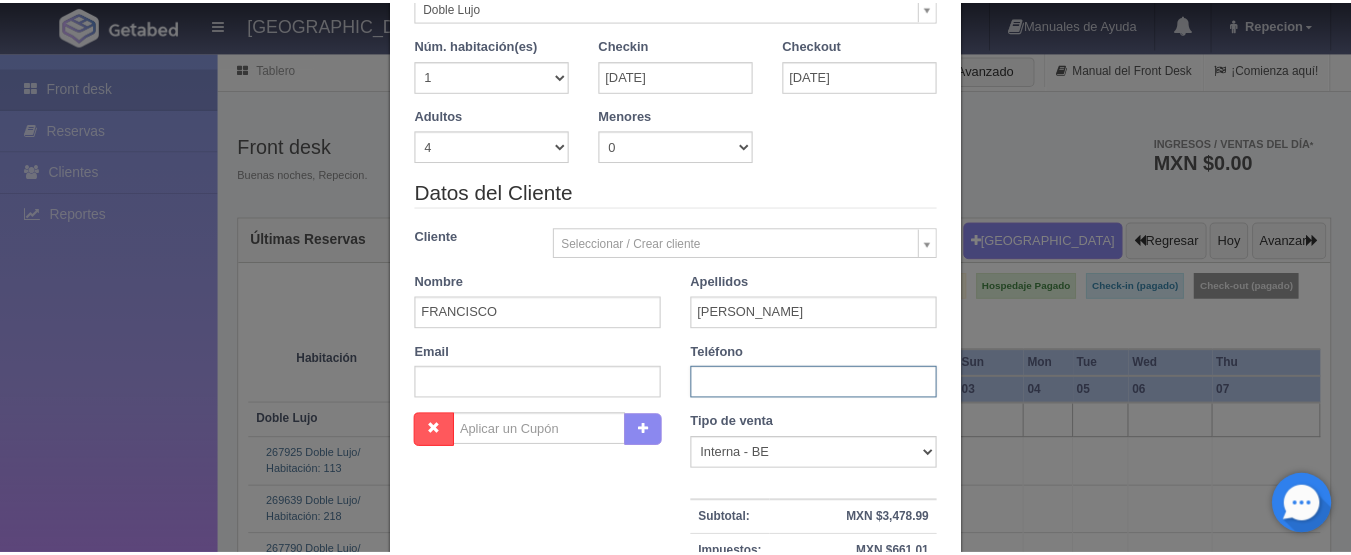 scroll, scrollTop: 300, scrollLeft: 0, axis: vertical 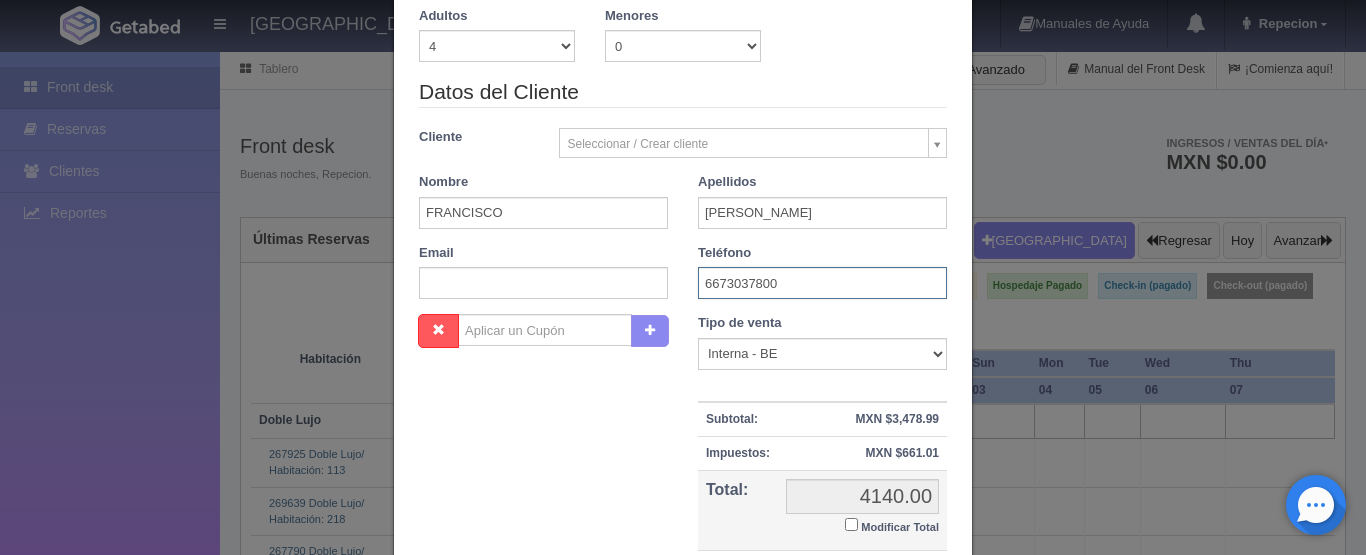 type on "6673037800" 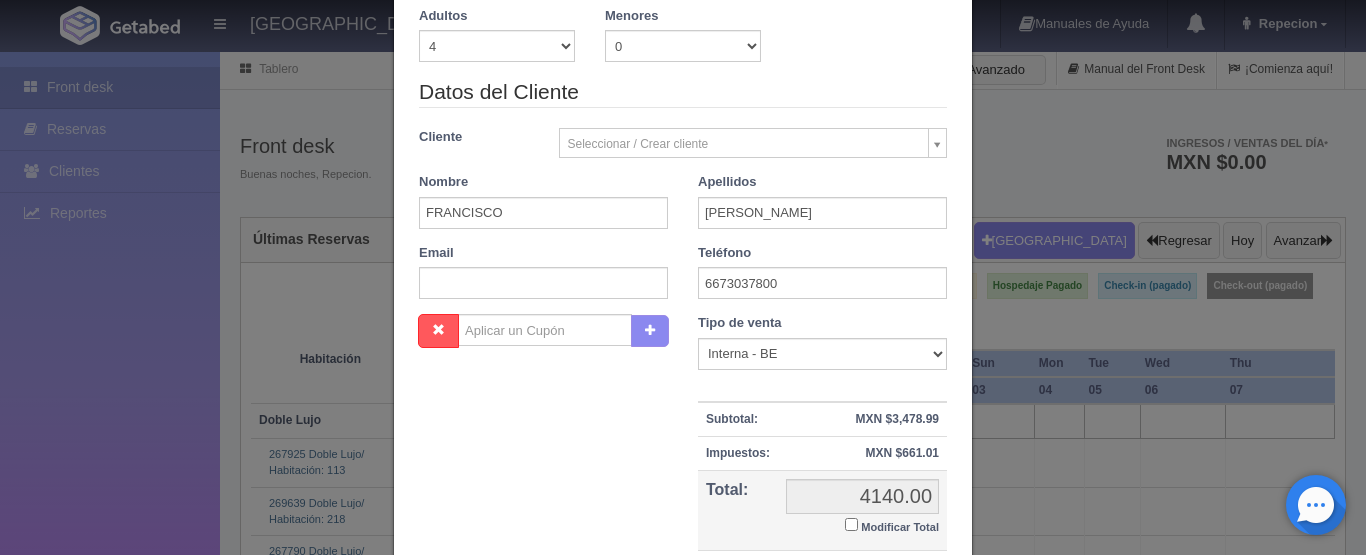 click on "Modificar Total" at bounding box center (851, 524) 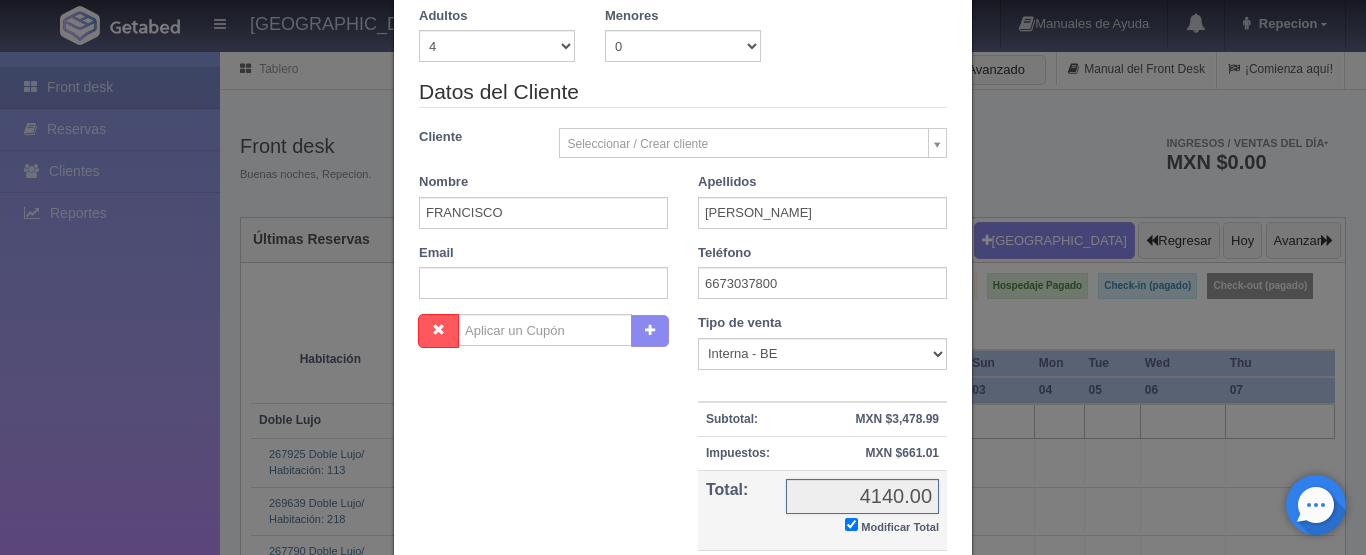 checkbox on "true" 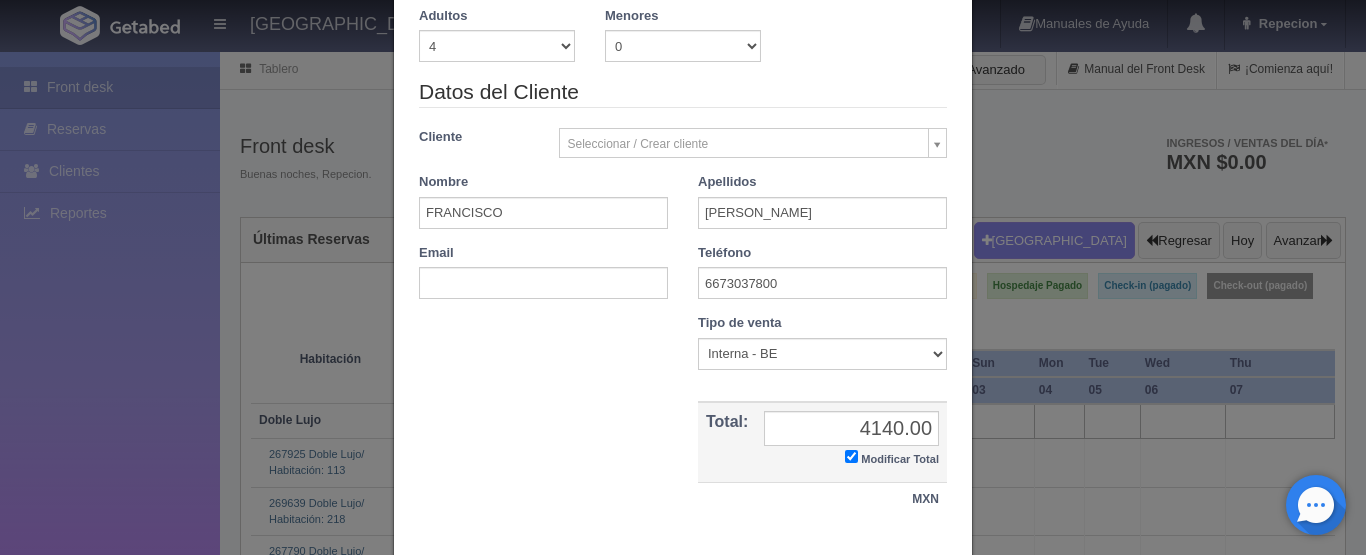 click on "Nueva Reserva
Verficando disponibilidad
Si hay disponibilidad en esta habitación
No hay disponibilidad en esta habitación
Habitación
Doble Lujo
Doble Lujo
Sencilla Lujo
Núm. habitación(es)
1
2
3
4
5
6
7
8
9
10
11
12
13
14
15
16
17
18
19
20
Checkin
07-08-2025
Checkout
10-08-2025
Adultos
1
2
3
4
5
6
7
8
9
10
Menores
0
1
2
3
4
5
6
7
8
9
10
0
1" at bounding box center [683, 277] 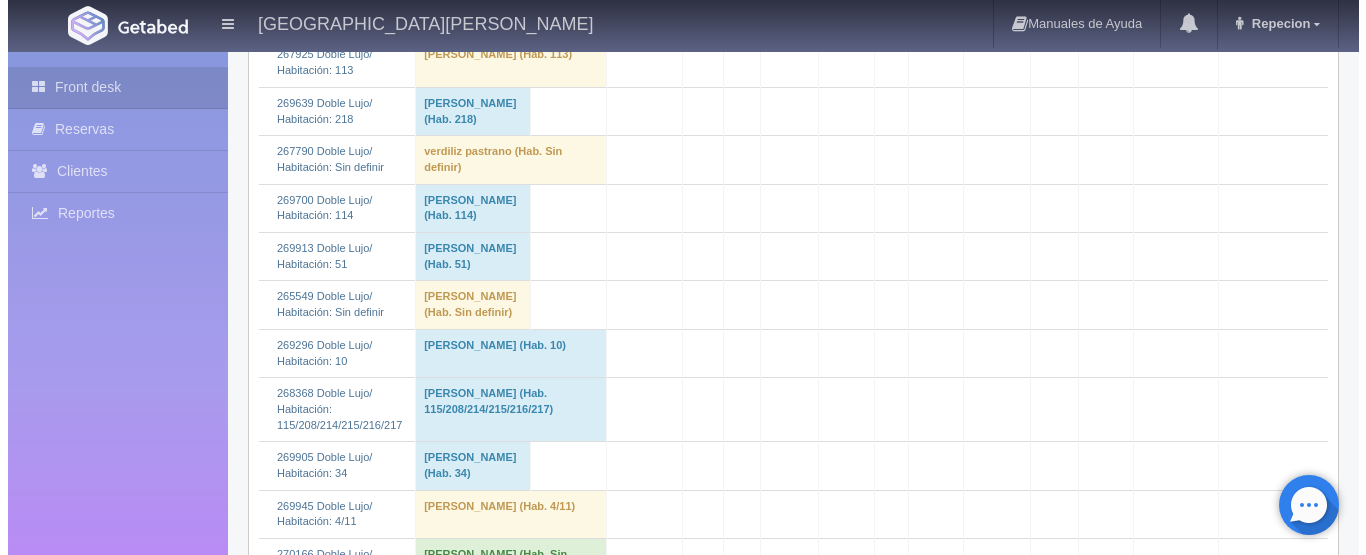 scroll, scrollTop: 100, scrollLeft: 0, axis: vertical 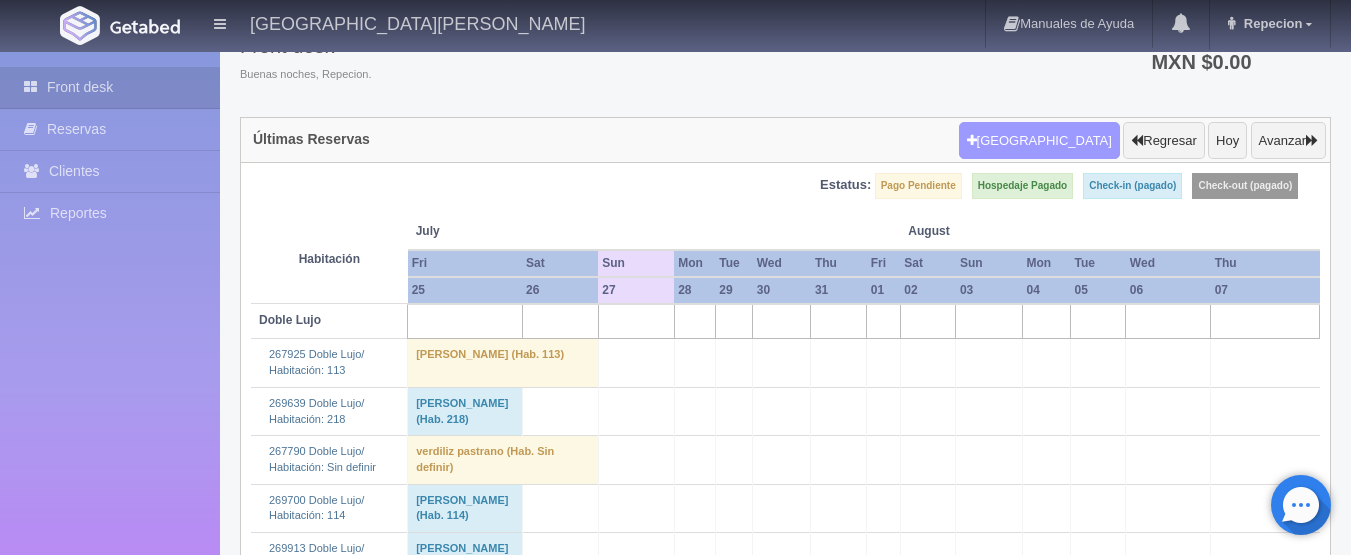 click on "Nueva Reserva" at bounding box center (1039, 141) 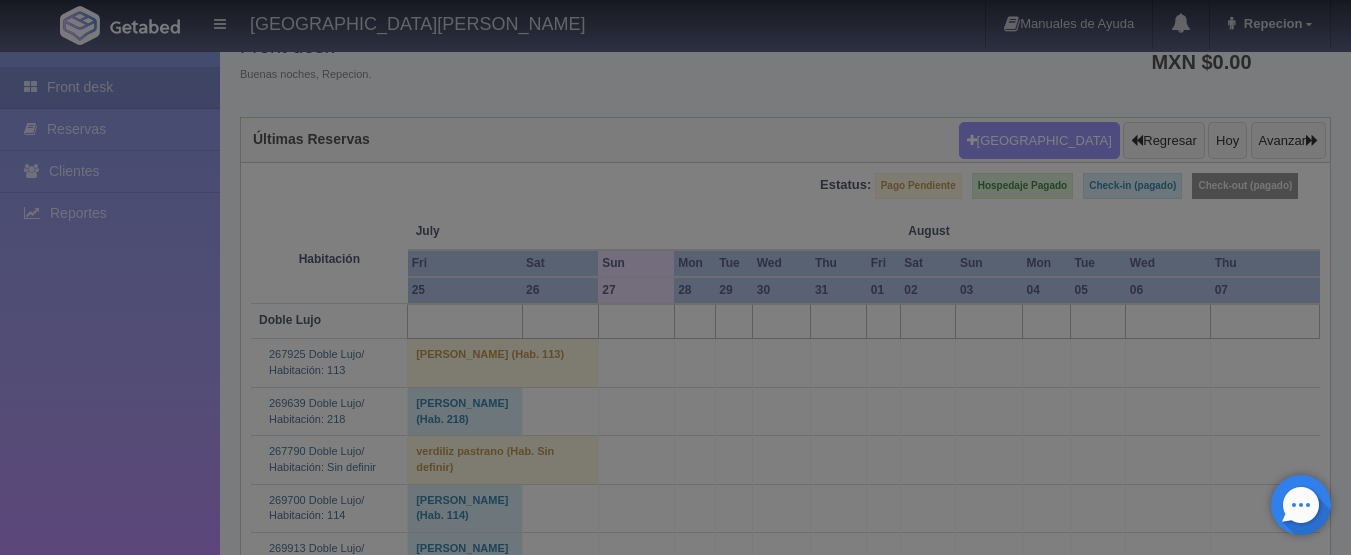 click at bounding box center [675, 277] 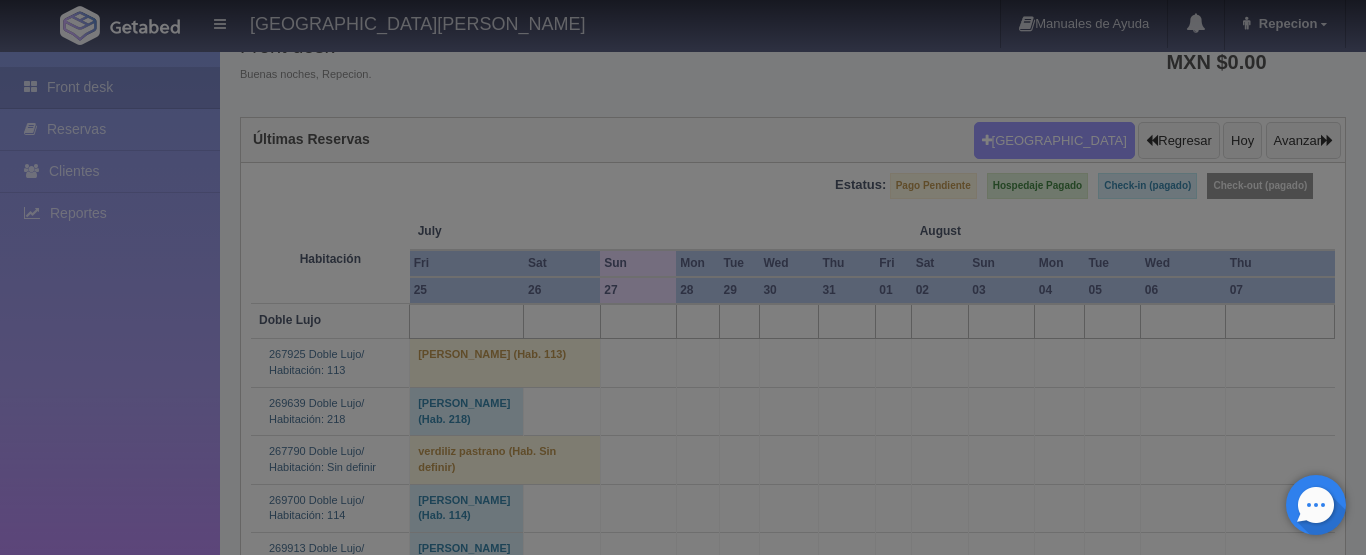 type 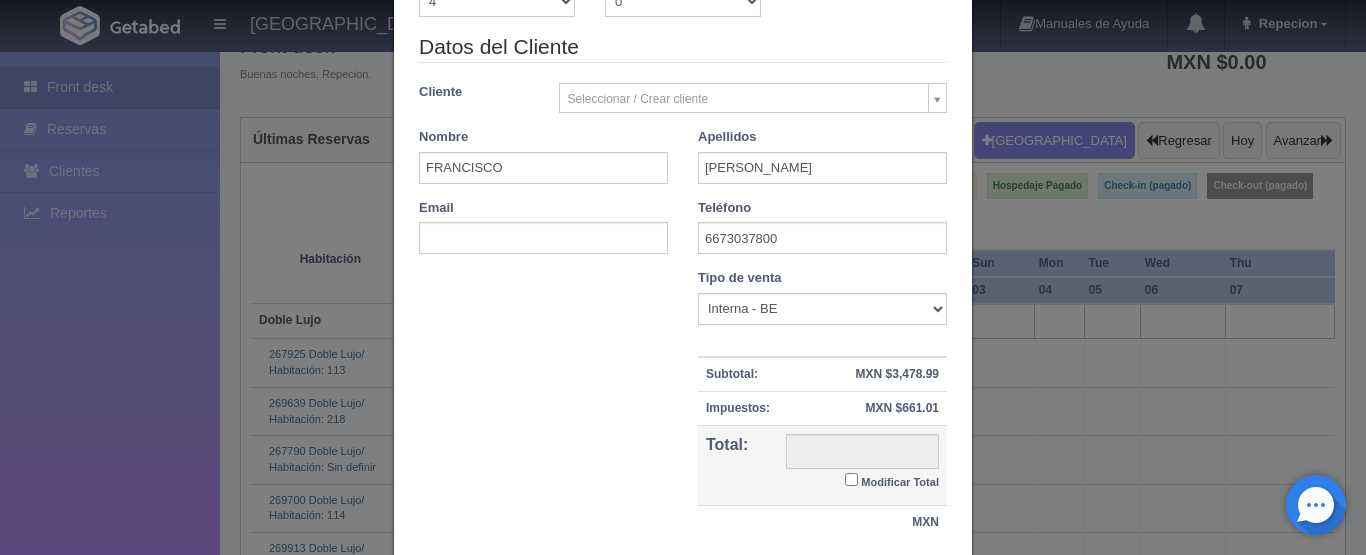 scroll, scrollTop: 427, scrollLeft: 0, axis: vertical 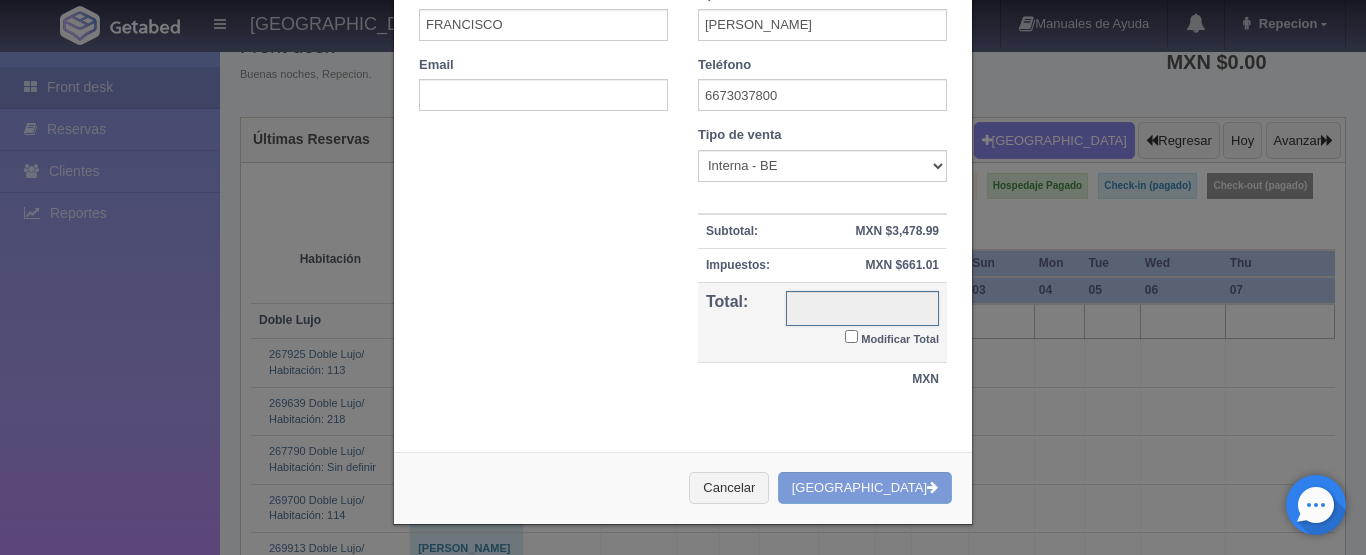 click at bounding box center [862, 308] 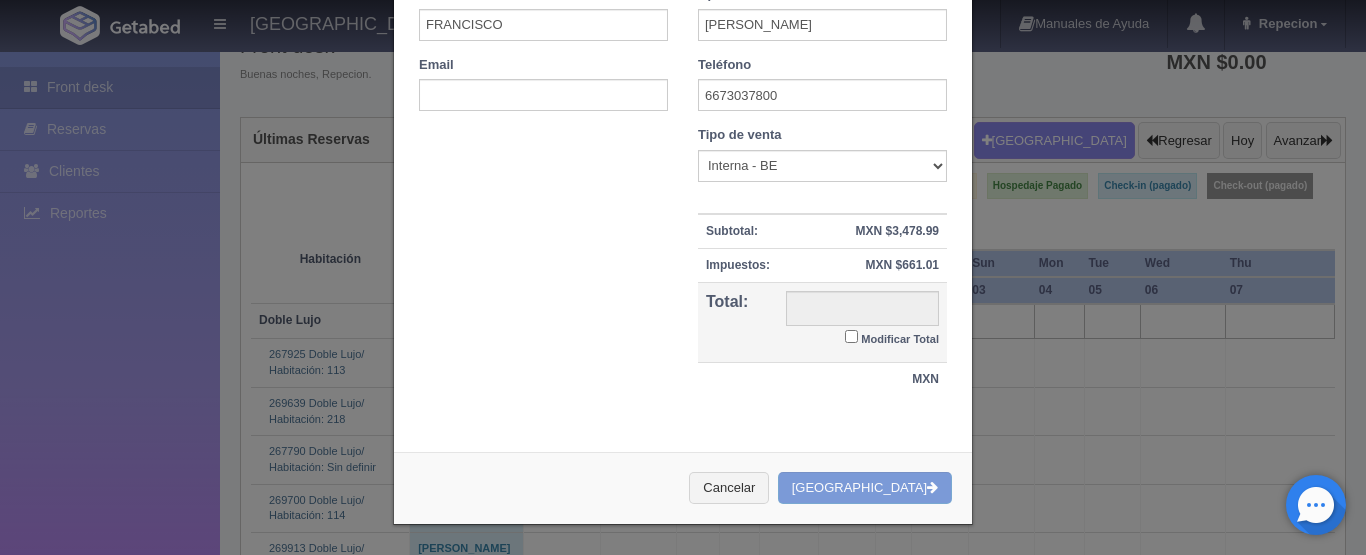 click on "Modificar Total" at bounding box center [851, 336] 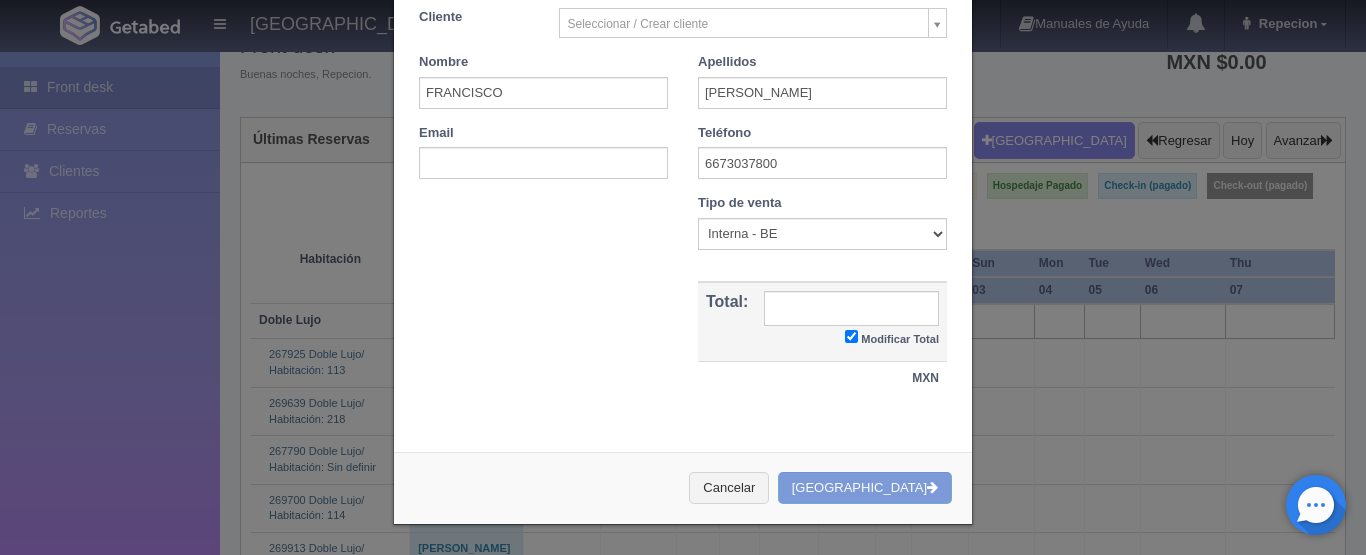 click on "Modificar Total" at bounding box center [851, 336] 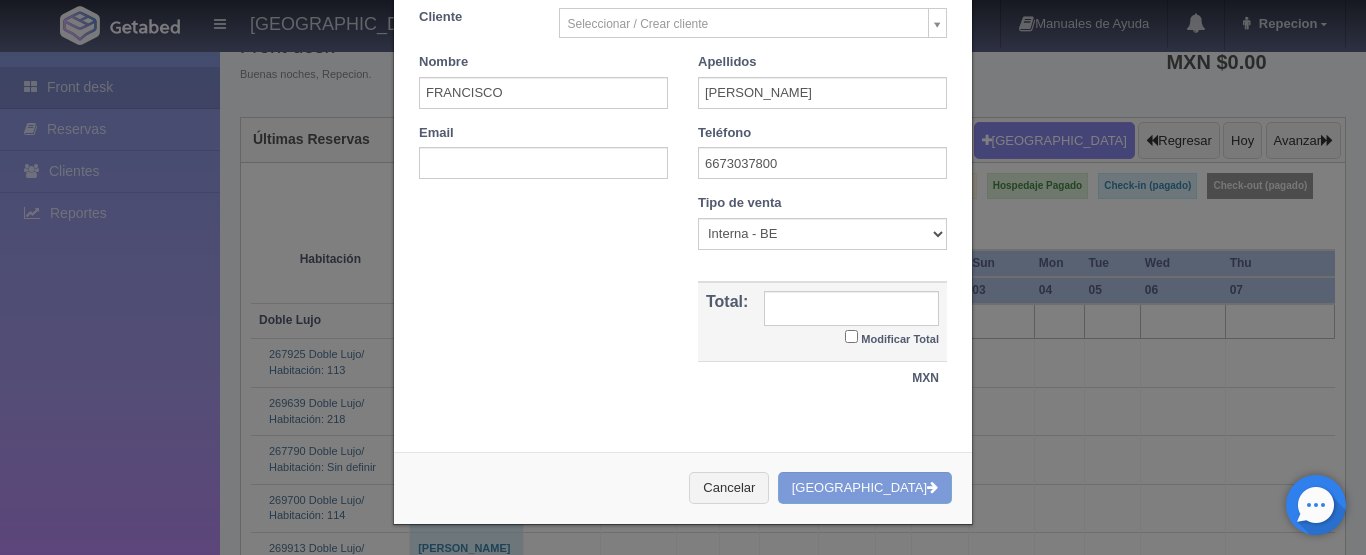 scroll, scrollTop: 356, scrollLeft: 0, axis: vertical 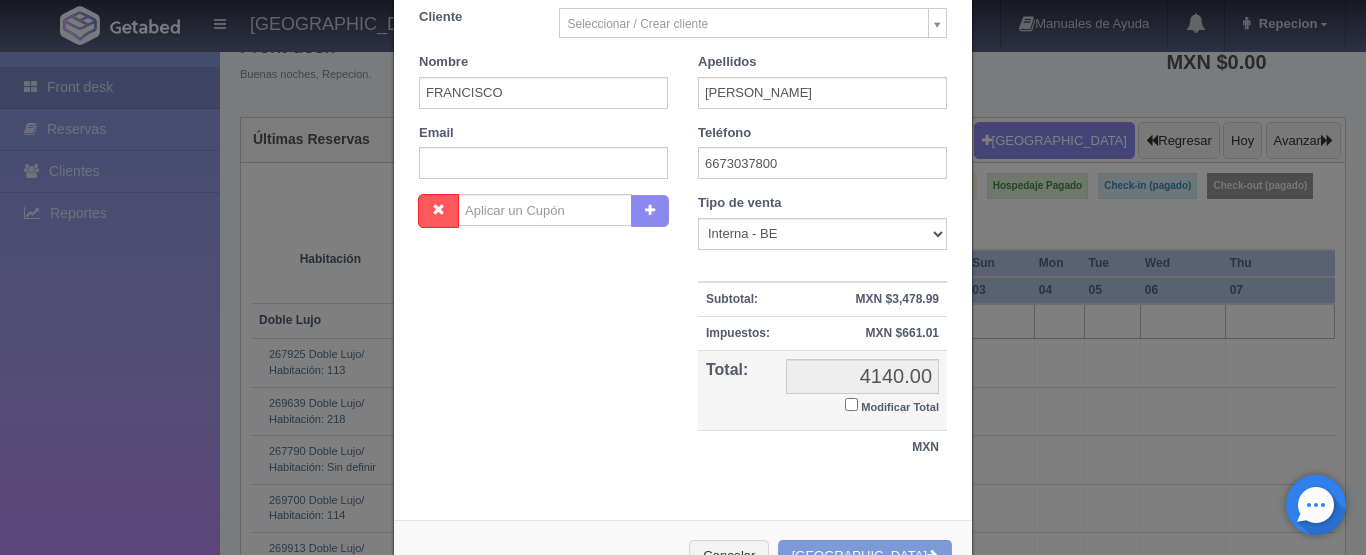 click on "Modificar Total" at bounding box center [851, 404] 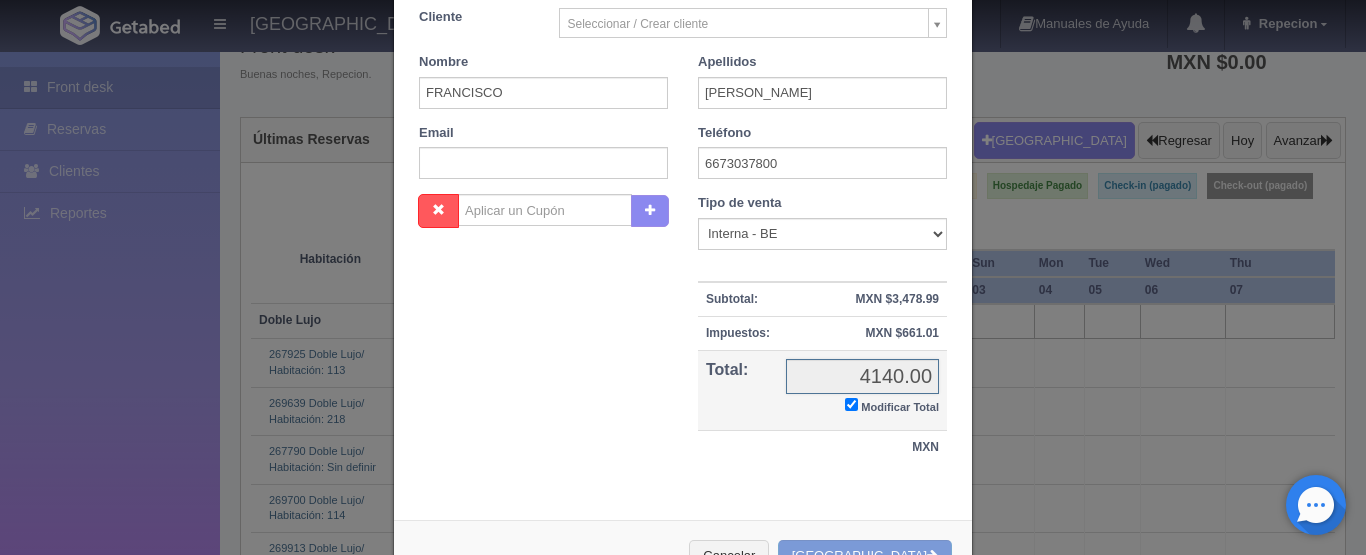 checkbox on "true" 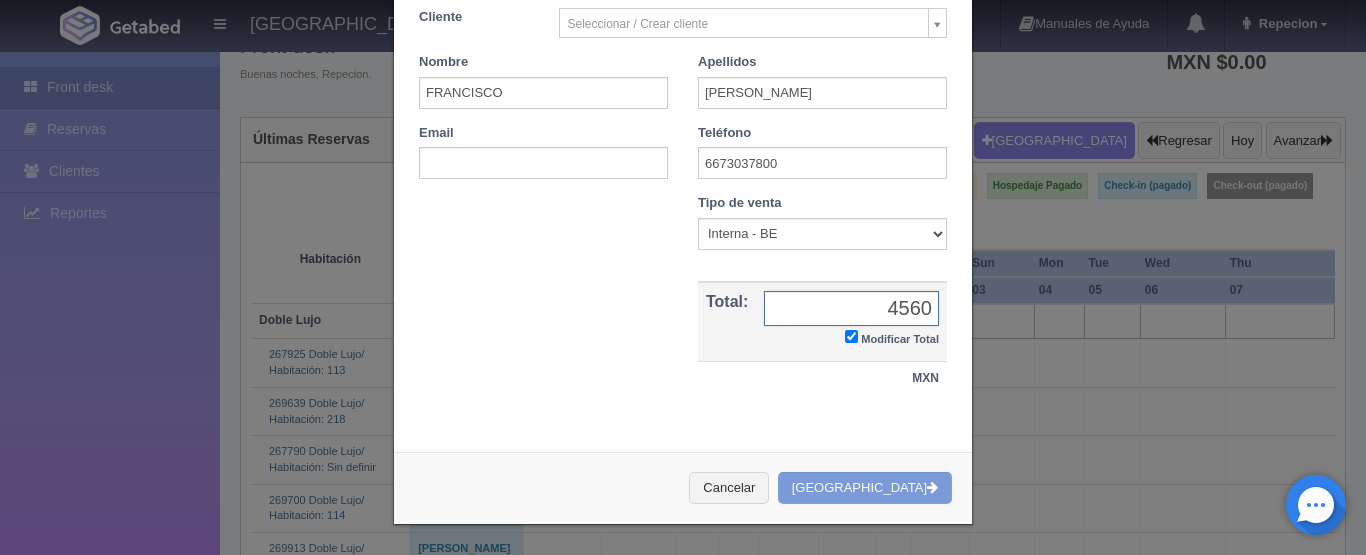 type on "4560.00" 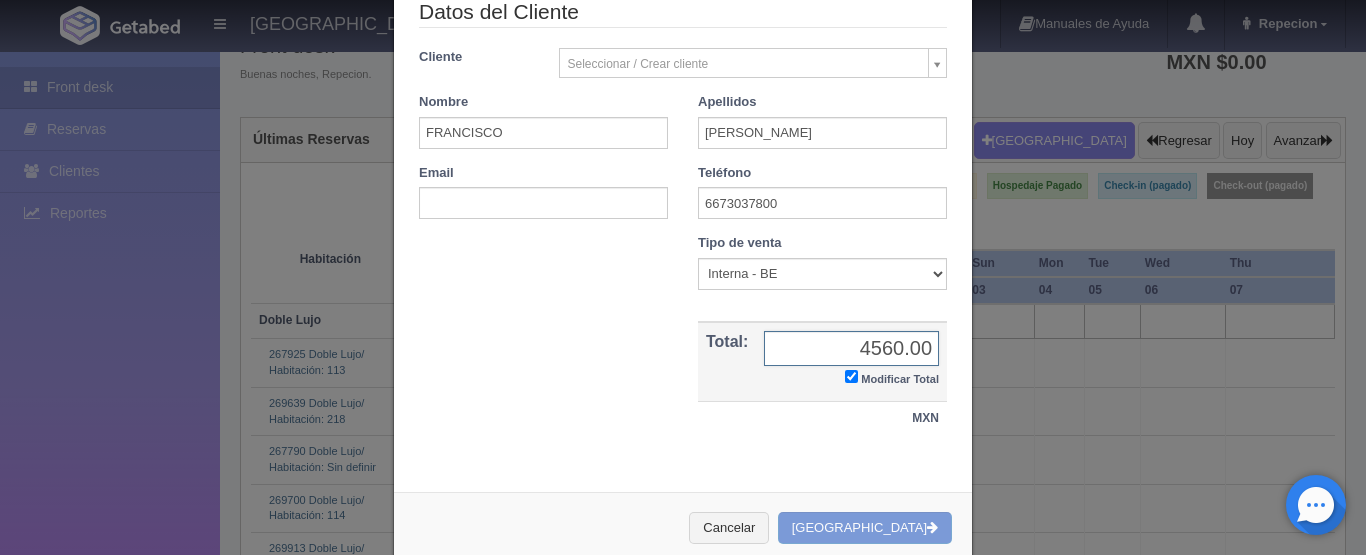 scroll, scrollTop: 356, scrollLeft: 0, axis: vertical 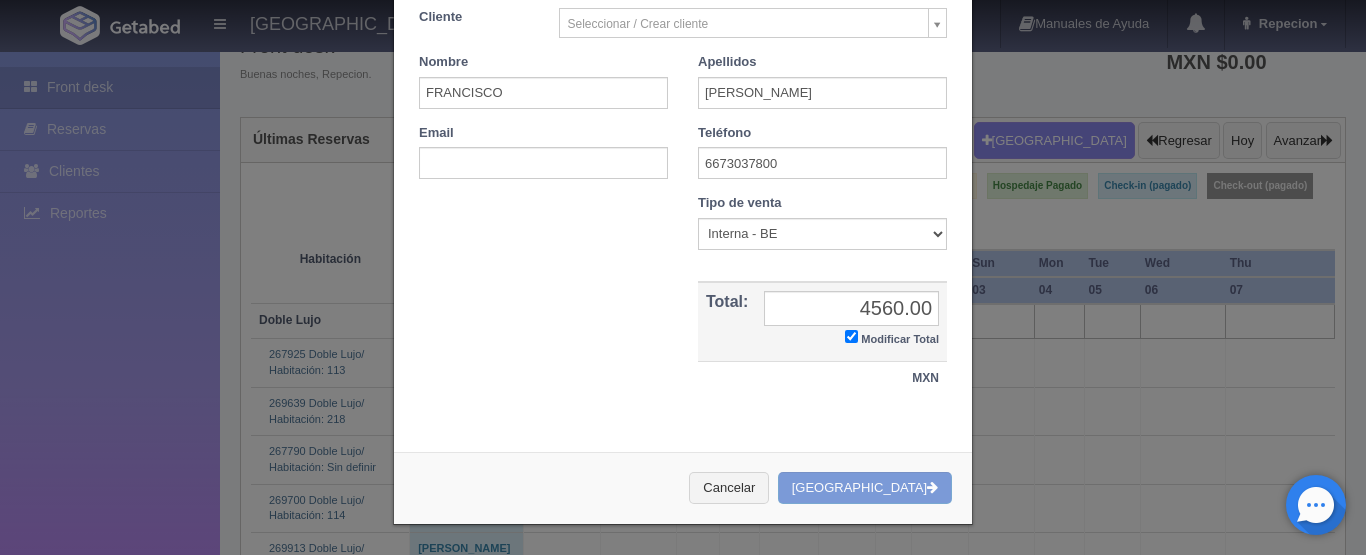click on "Cancelar
Crear Reserva" at bounding box center [683, 488] 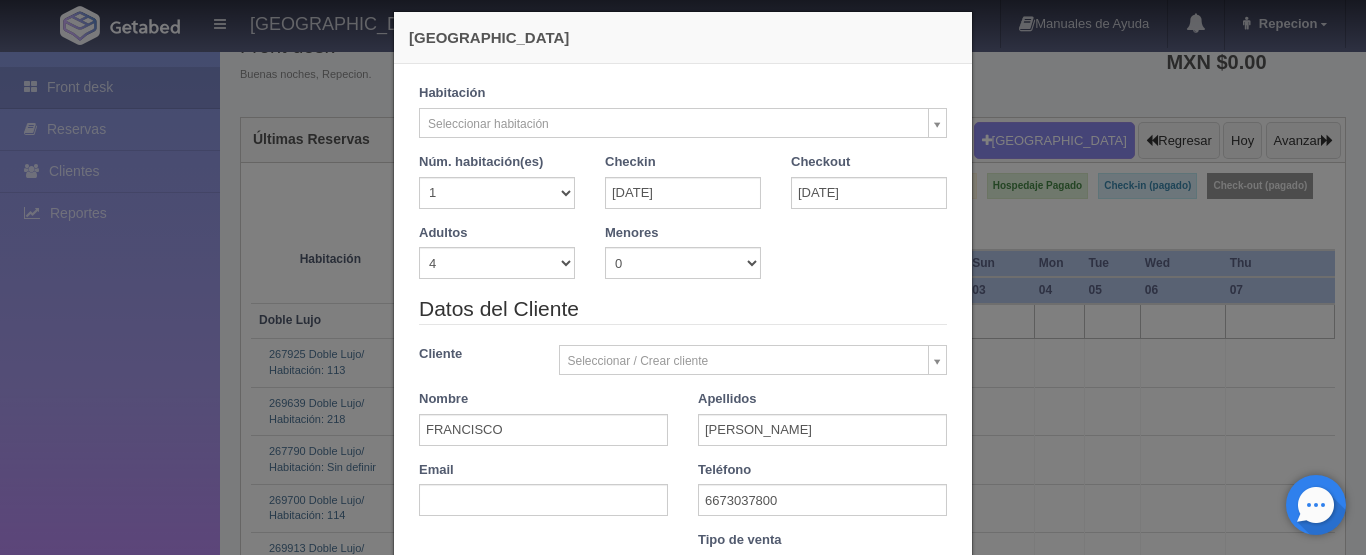 scroll, scrollTop: 0, scrollLeft: 0, axis: both 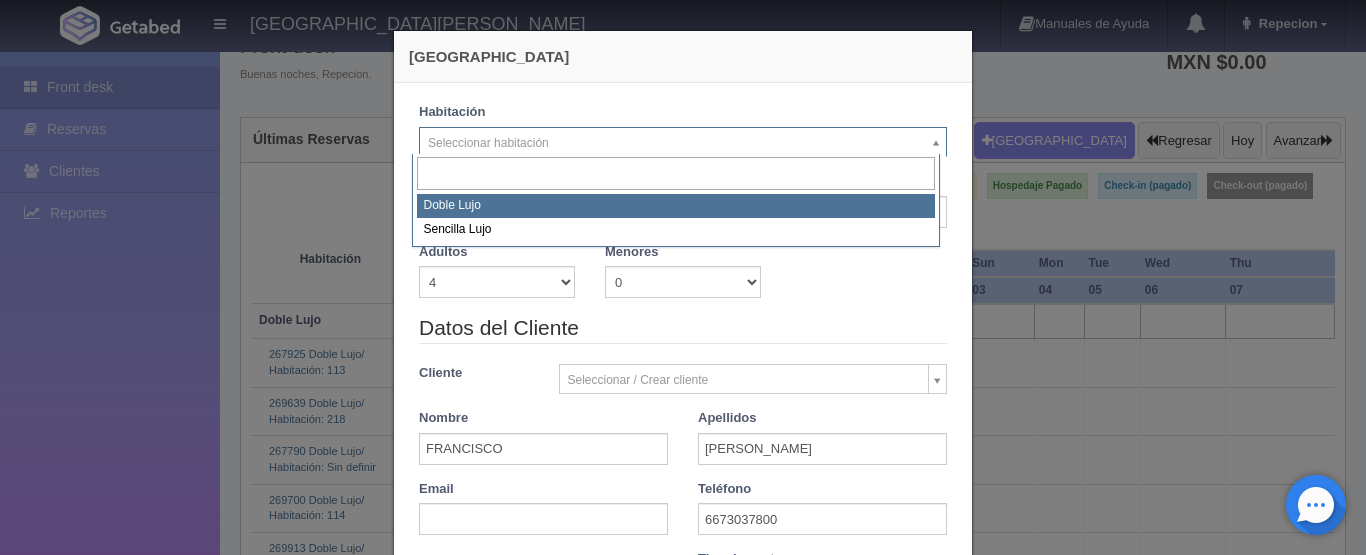 click on "HOTEL SAN FRANCISCO PLAZA
Manuales de Ayuda
Actualizaciones recientes
Repecion
Mi Perfil
Salir / Log Out
Procesando...
Front desk
Reservas
Clientes
Reportes
Reporte del día
Concentrado de ventas
Analíticas y revenue
Tablero" at bounding box center [683, 2287] 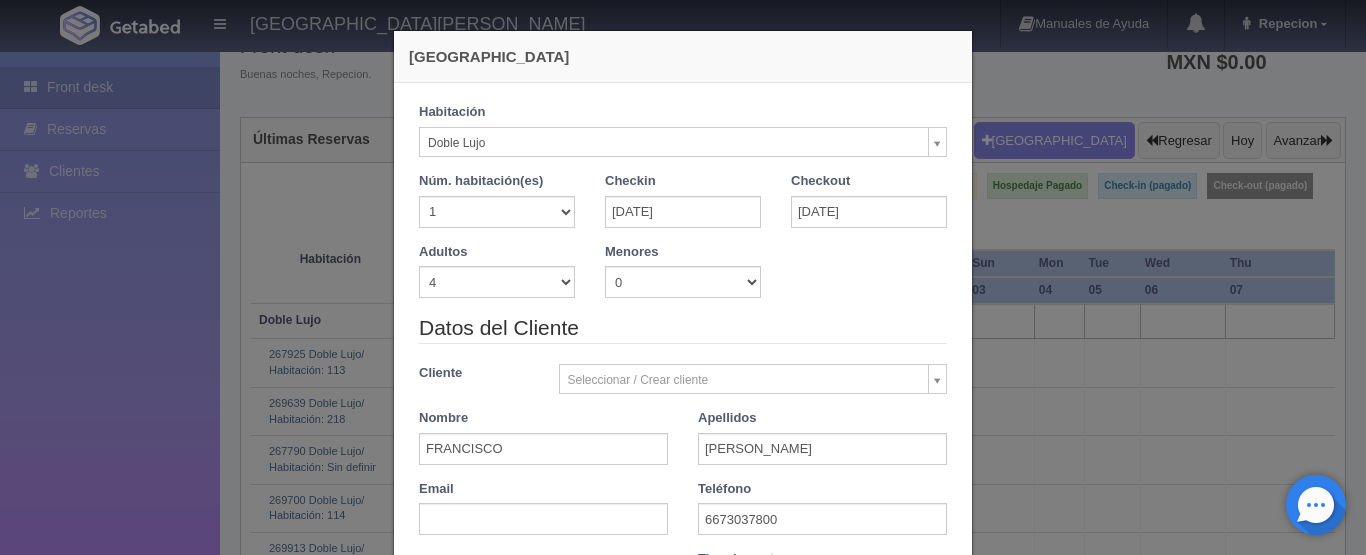 type 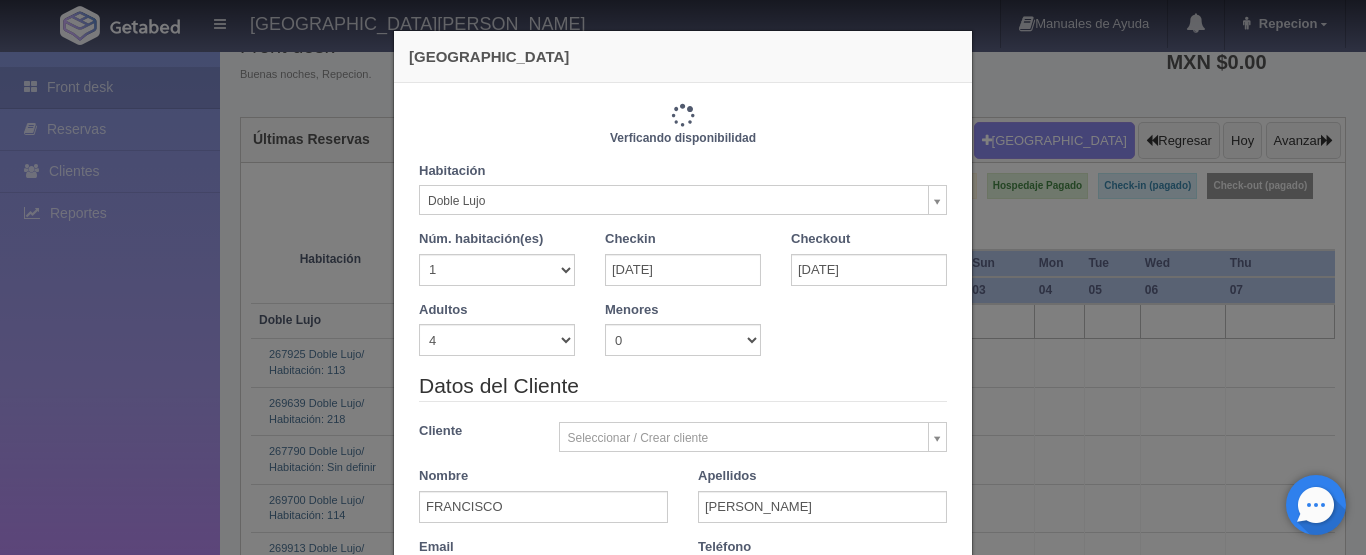 type on "4140.00" 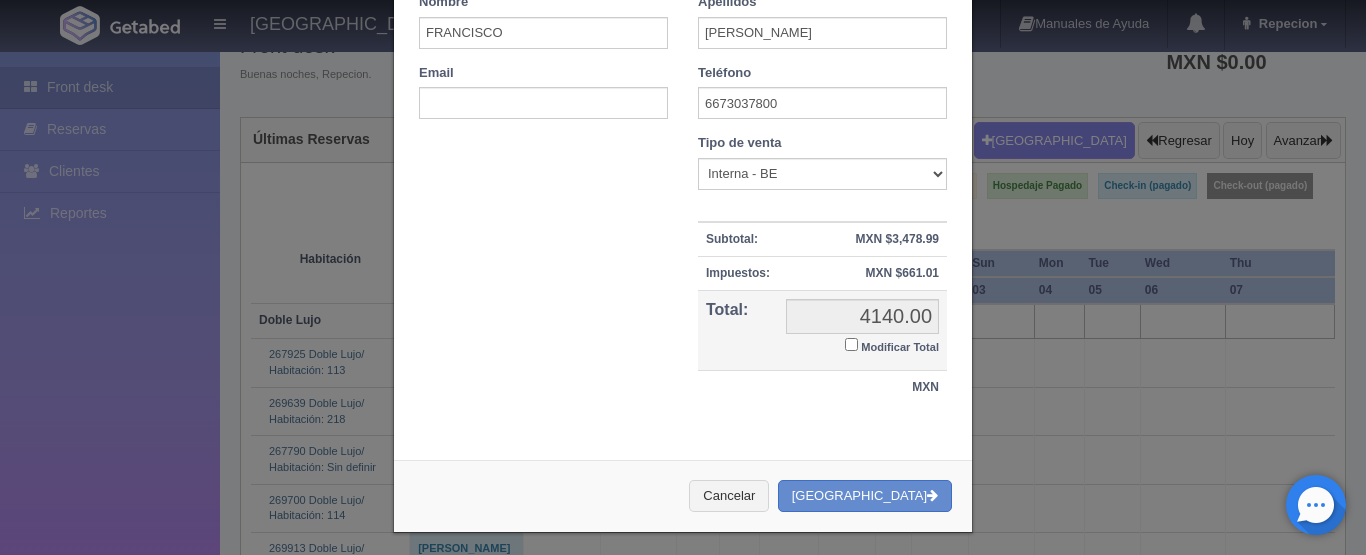 scroll, scrollTop: 491, scrollLeft: 0, axis: vertical 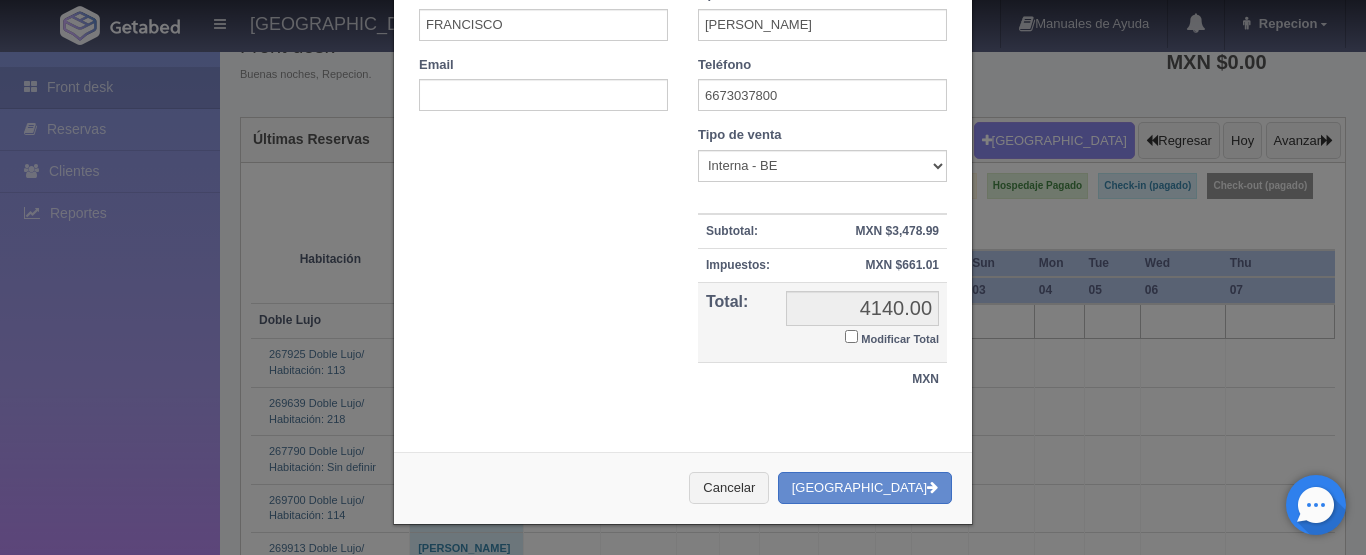 click on "Modificar Total" at bounding box center [900, 339] 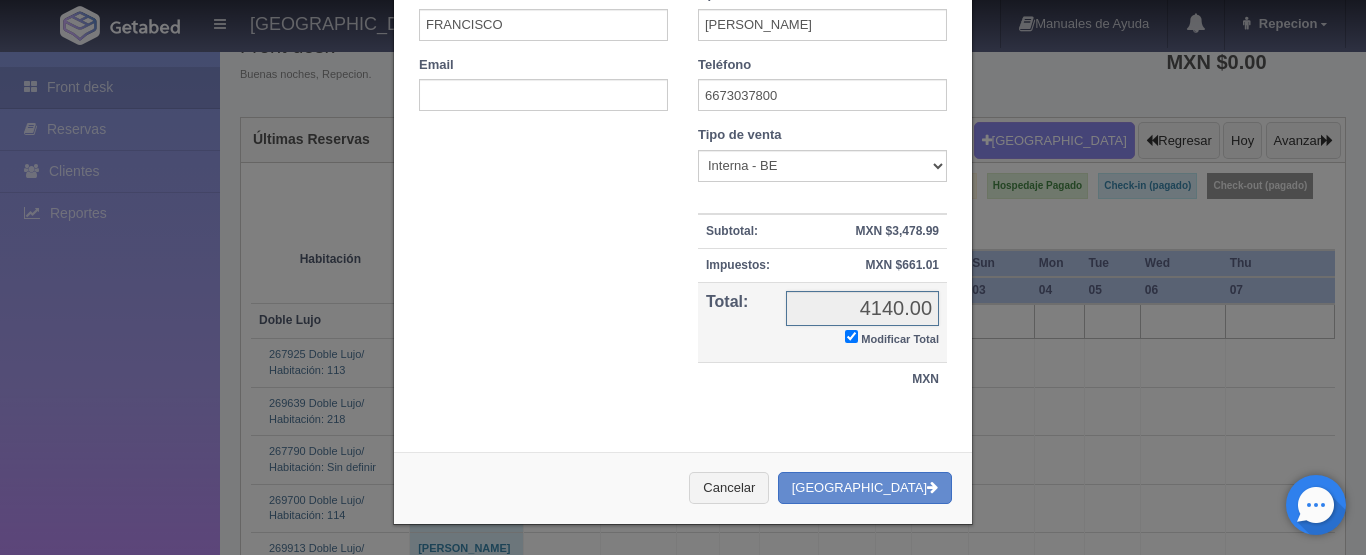 checkbox on "true" 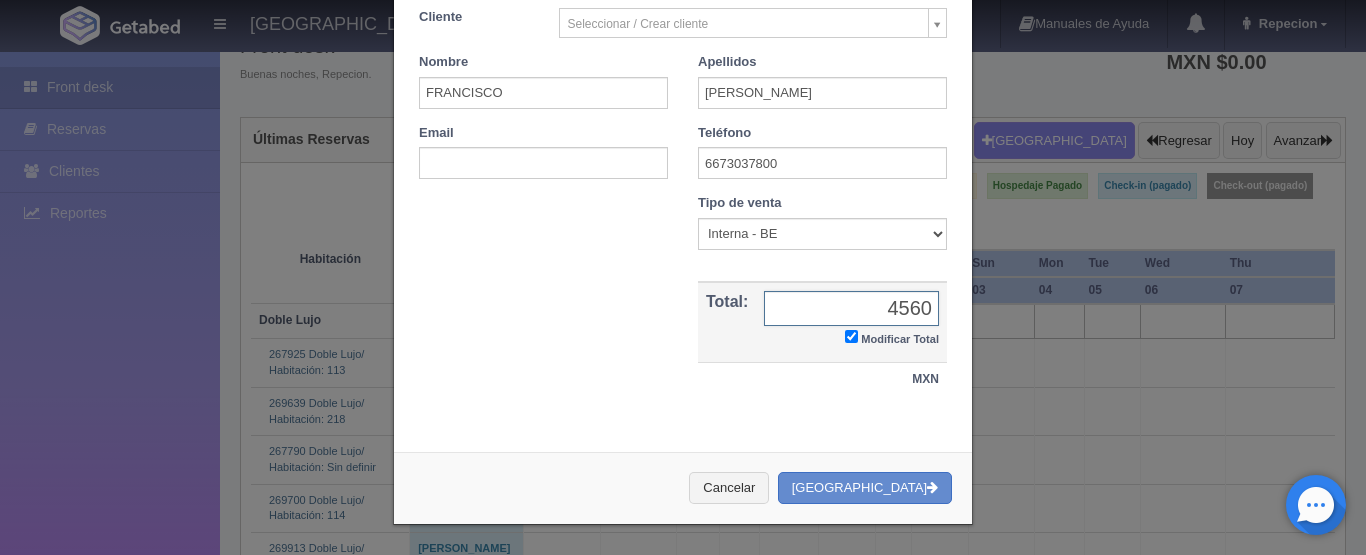 type on "4560.00" 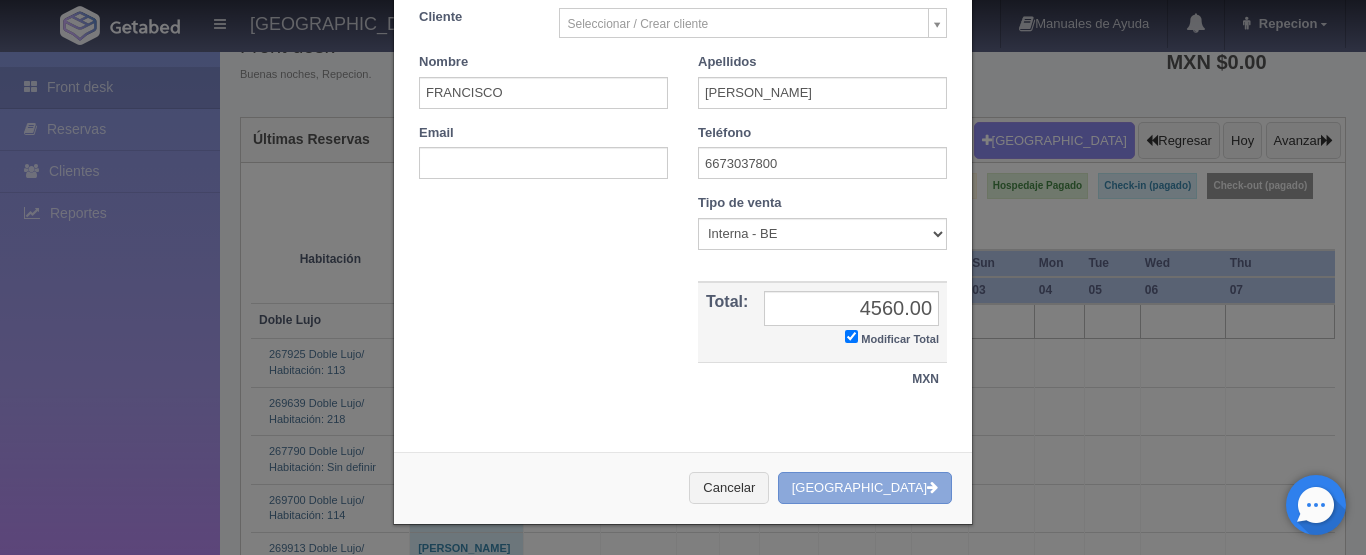 click on "Crear Reserva" at bounding box center [865, 488] 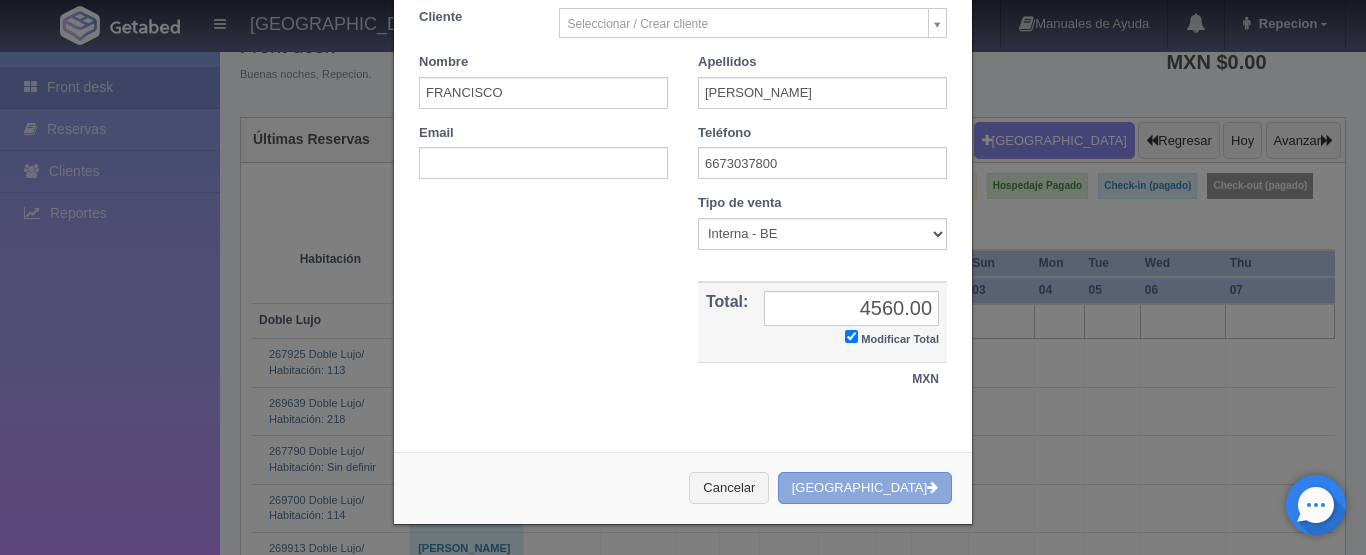 click on "Crear Reserva" at bounding box center (865, 488) 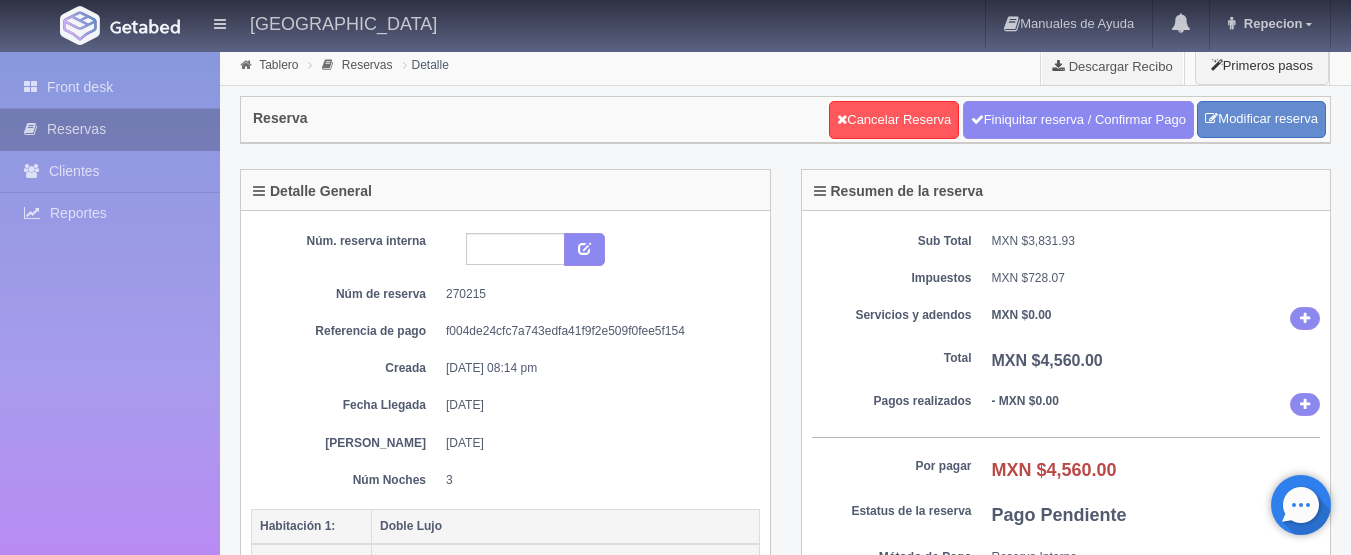 scroll, scrollTop: 0, scrollLeft: 0, axis: both 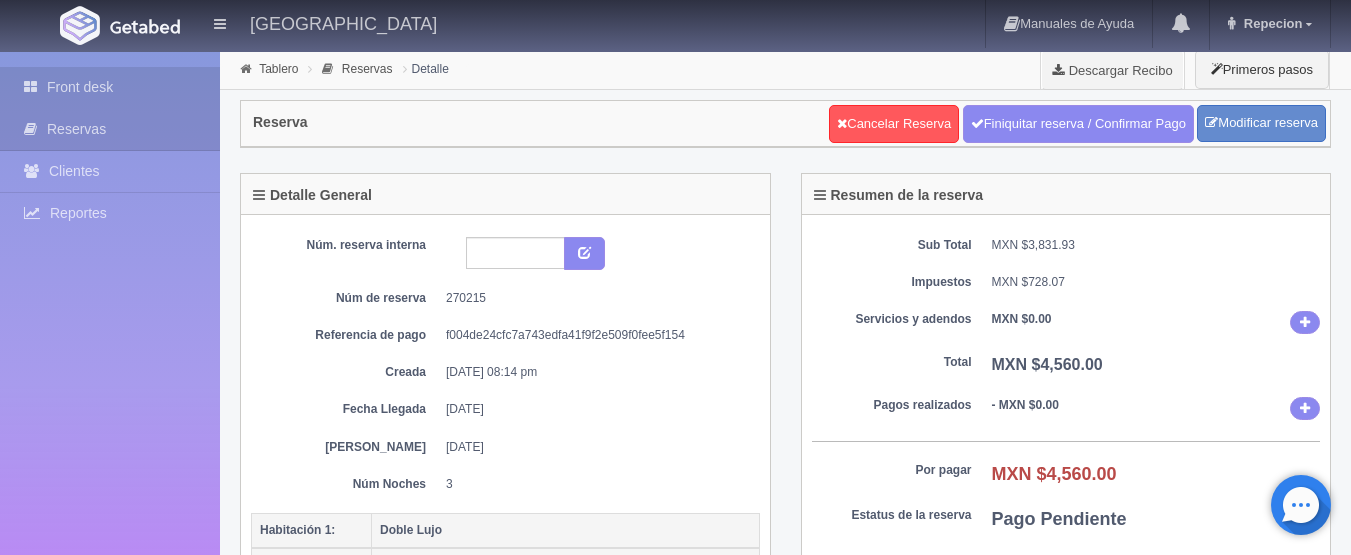 click on "Front desk" at bounding box center (110, 87) 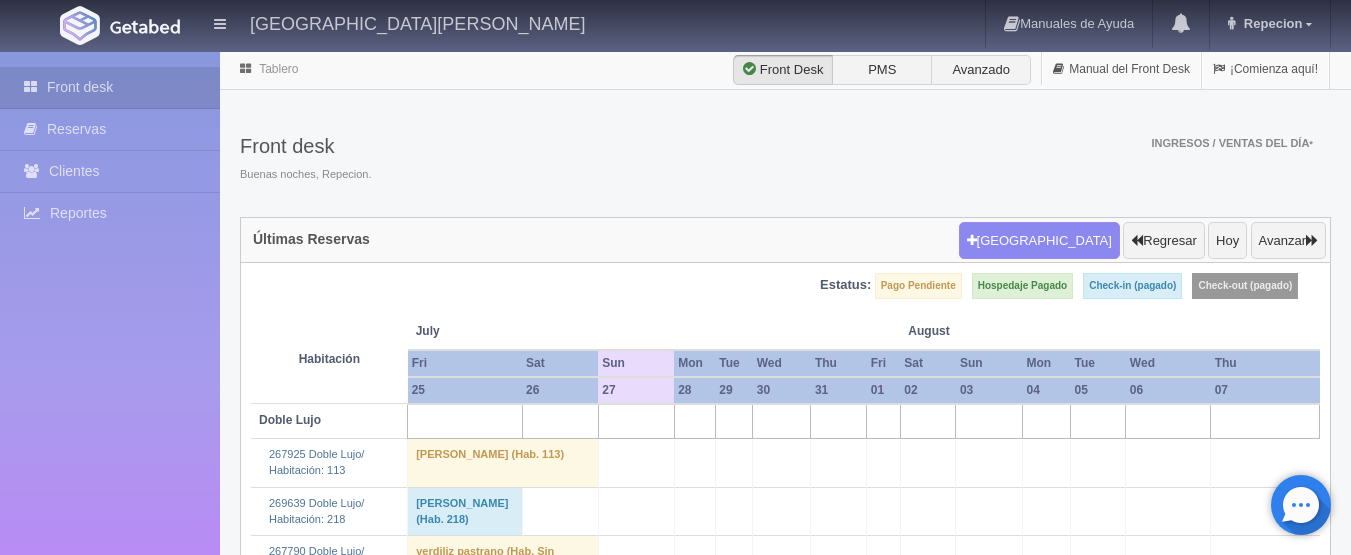 scroll, scrollTop: 0, scrollLeft: 0, axis: both 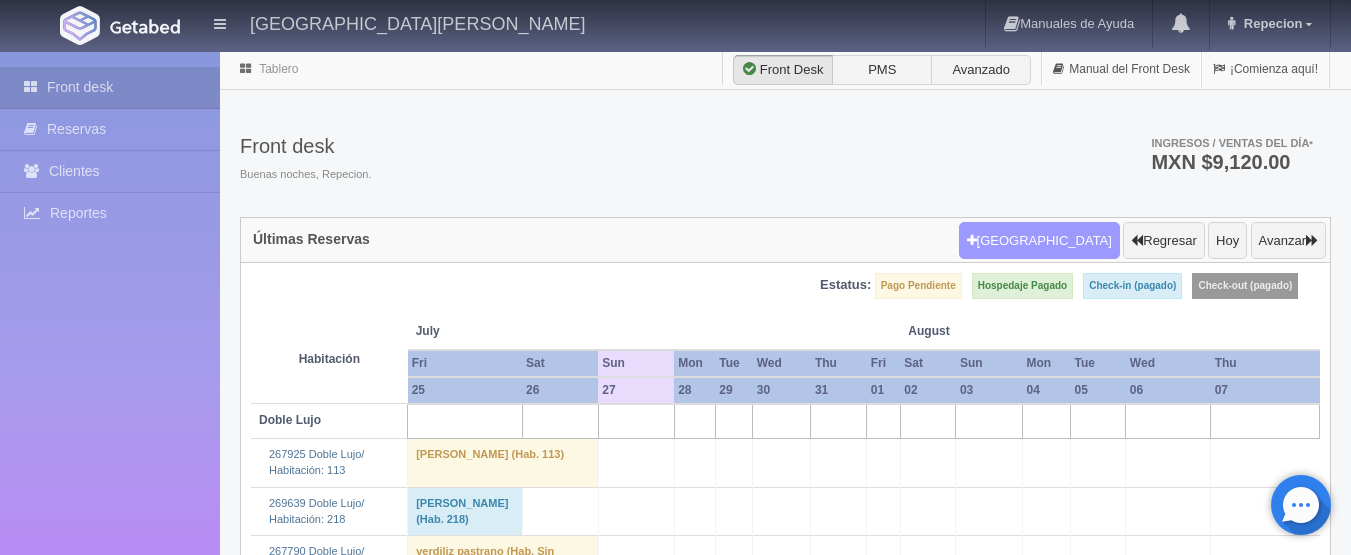 click on "[GEOGRAPHIC_DATA]" at bounding box center (1039, 241) 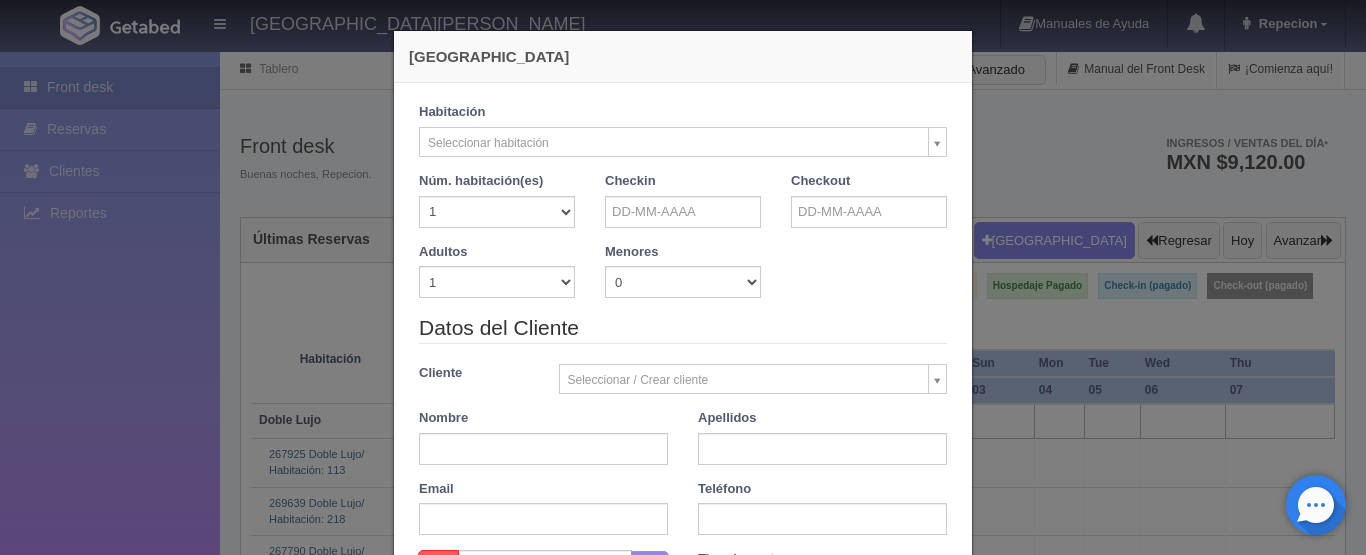 checkbox on "false" 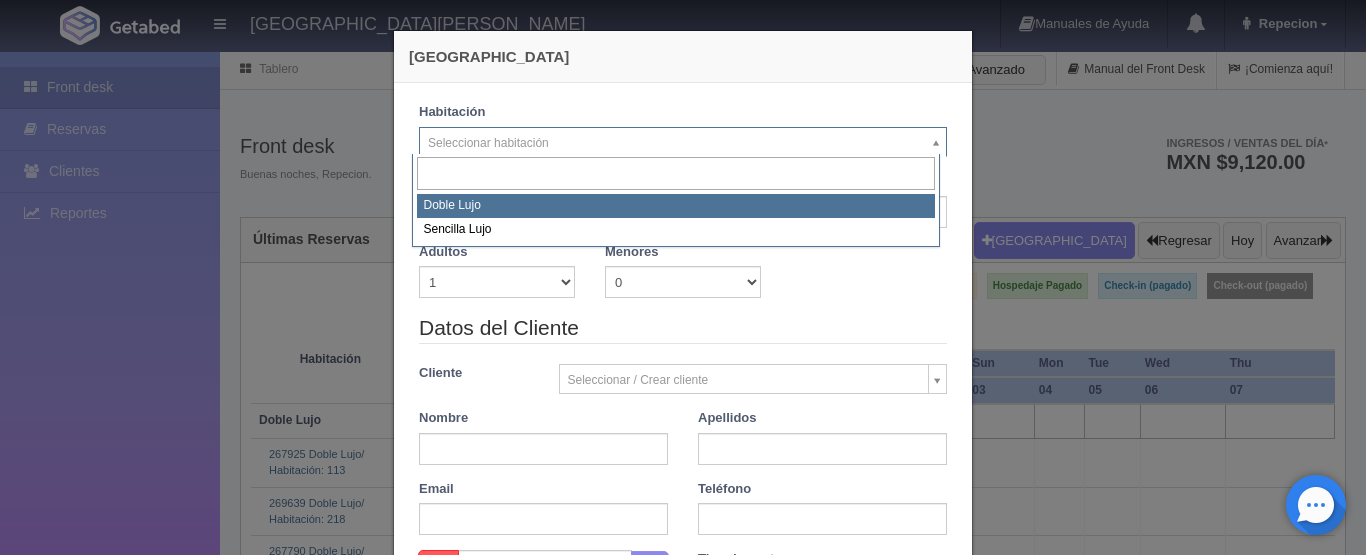click on "HOTEL SAN FRANCISCO PLAZA
Manuales de Ayuda
Actualizaciones recientes
Repecion
Mi Perfil
Salir / Log Out
Procesando...
Front desk
Reservas
Clientes
Reportes
Reporte del día
Concentrado de ventas
Analíticas y revenue
Tablero" at bounding box center [683, 2467] 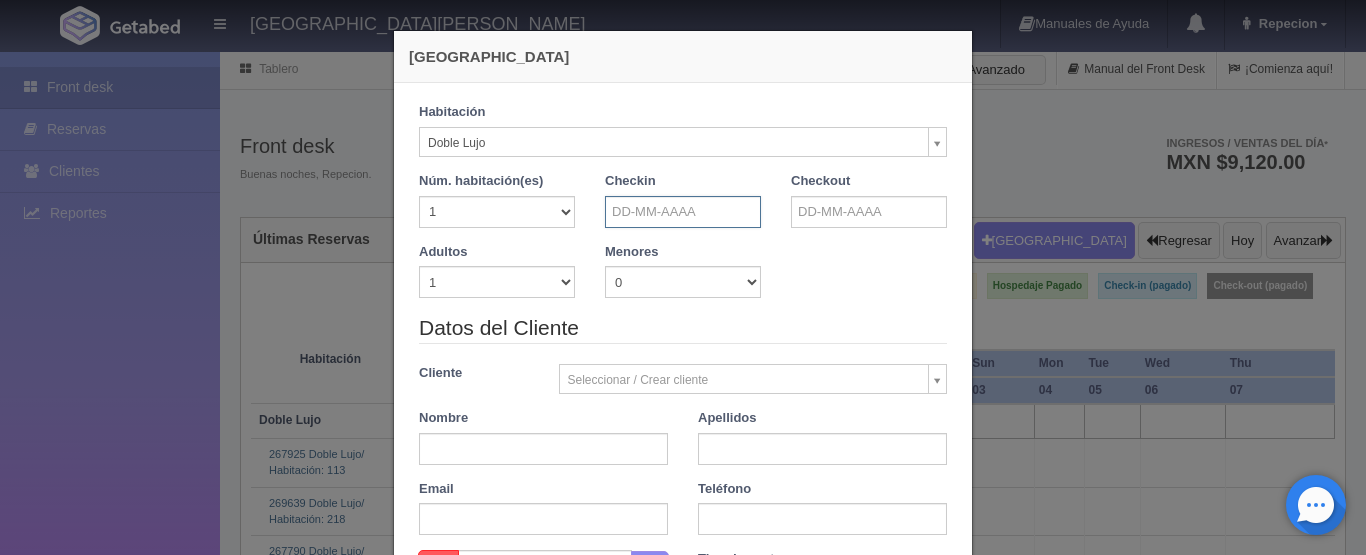 click at bounding box center [683, 212] 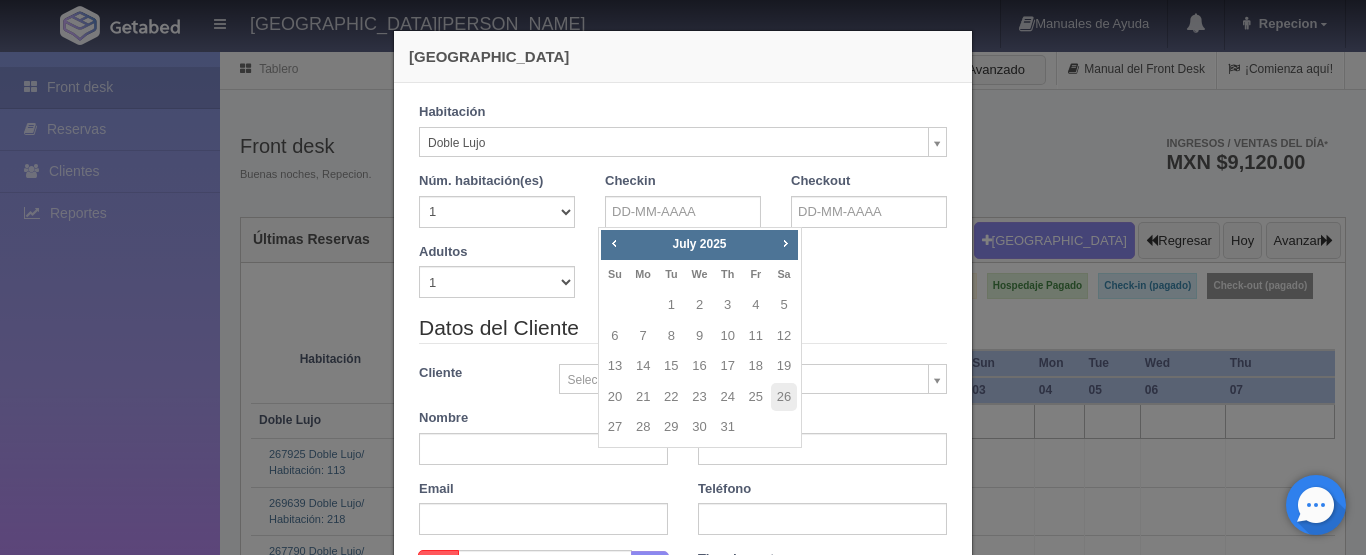 checkbox on "false" 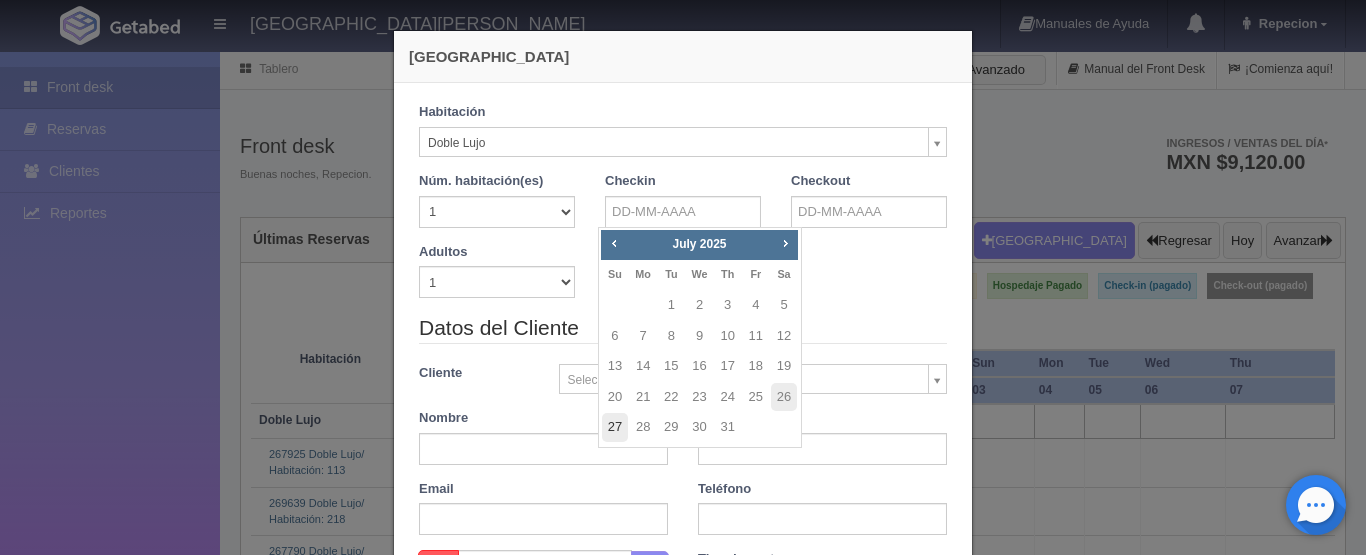 click on "27" at bounding box center [615, 427] 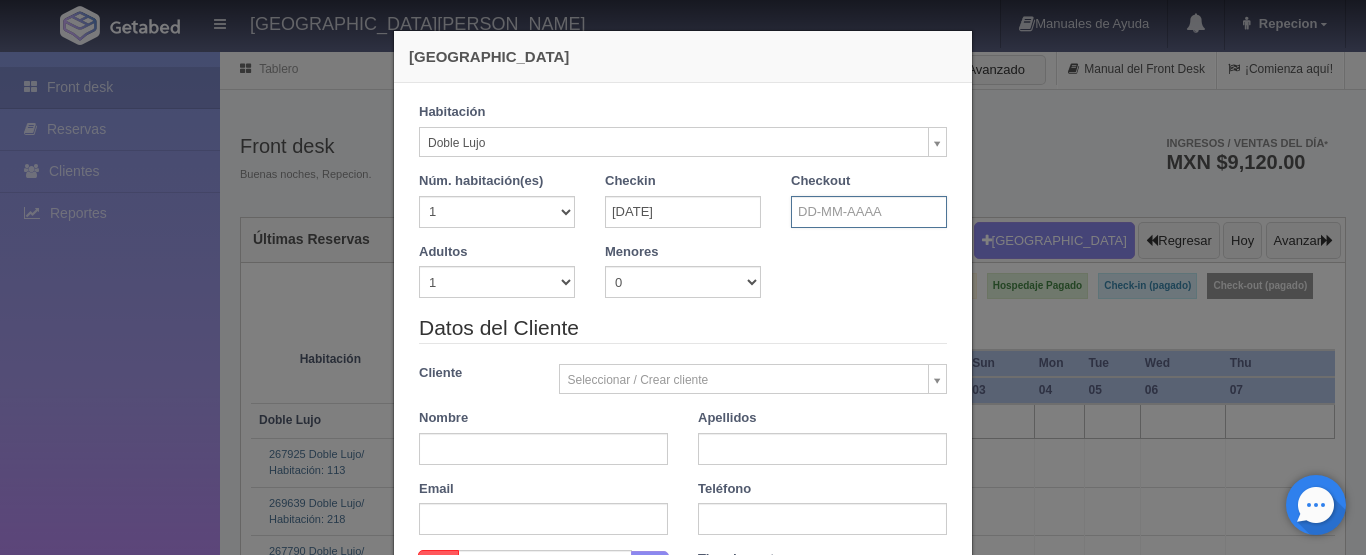 click at bounding box center (869, 212) 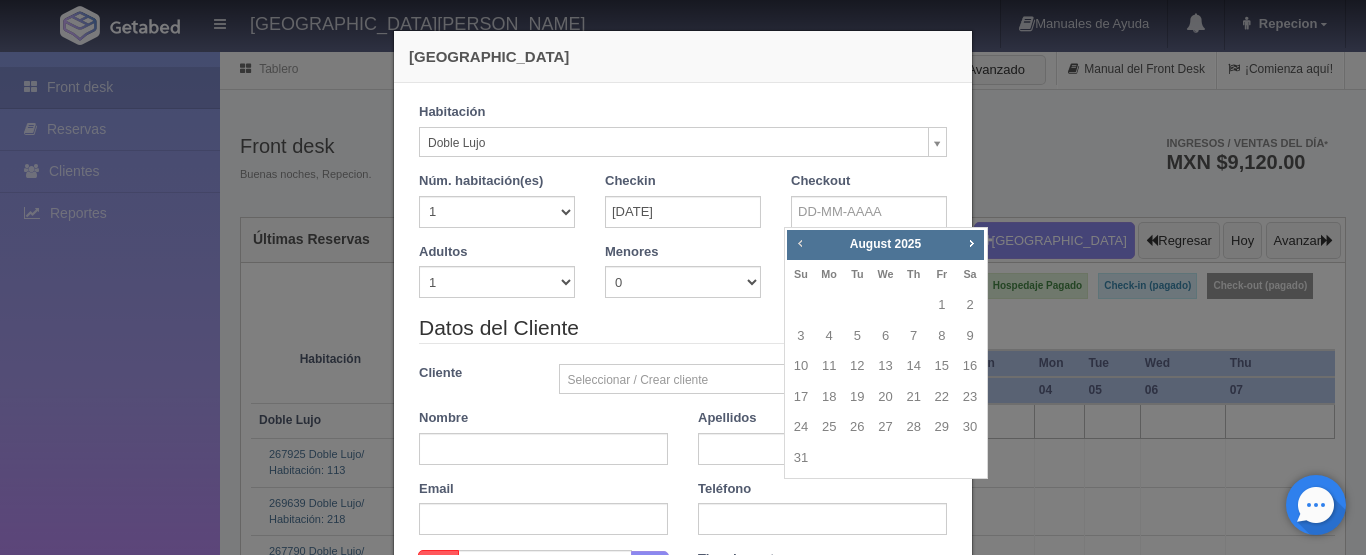 click on "Prev" at bounding box center [800, 243] 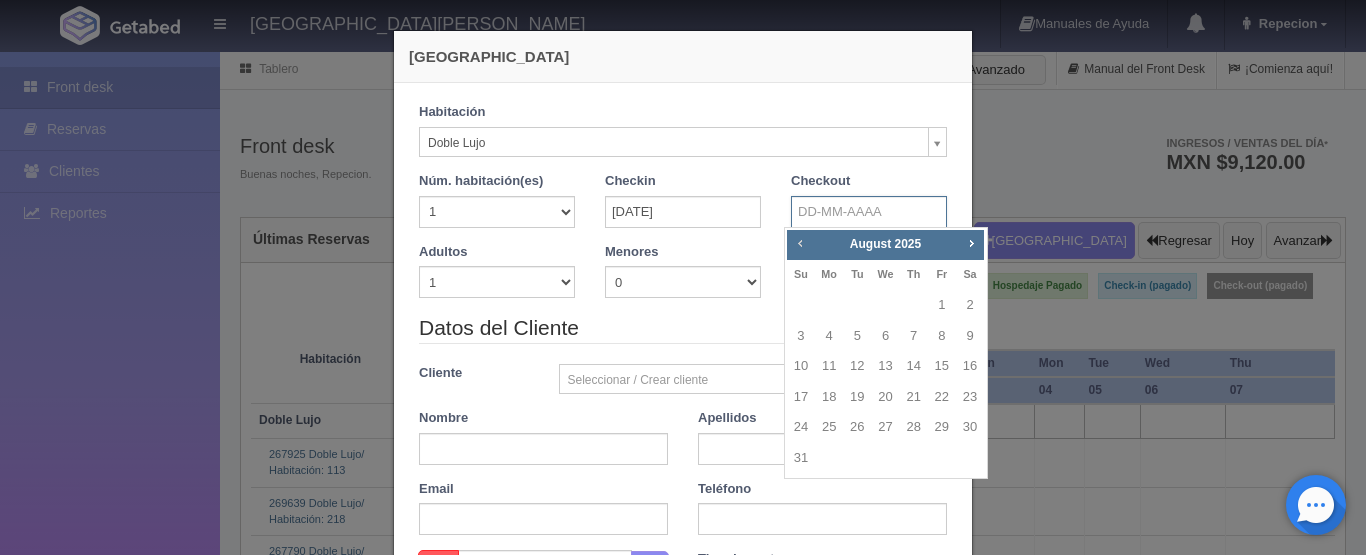 checkbox on "false" 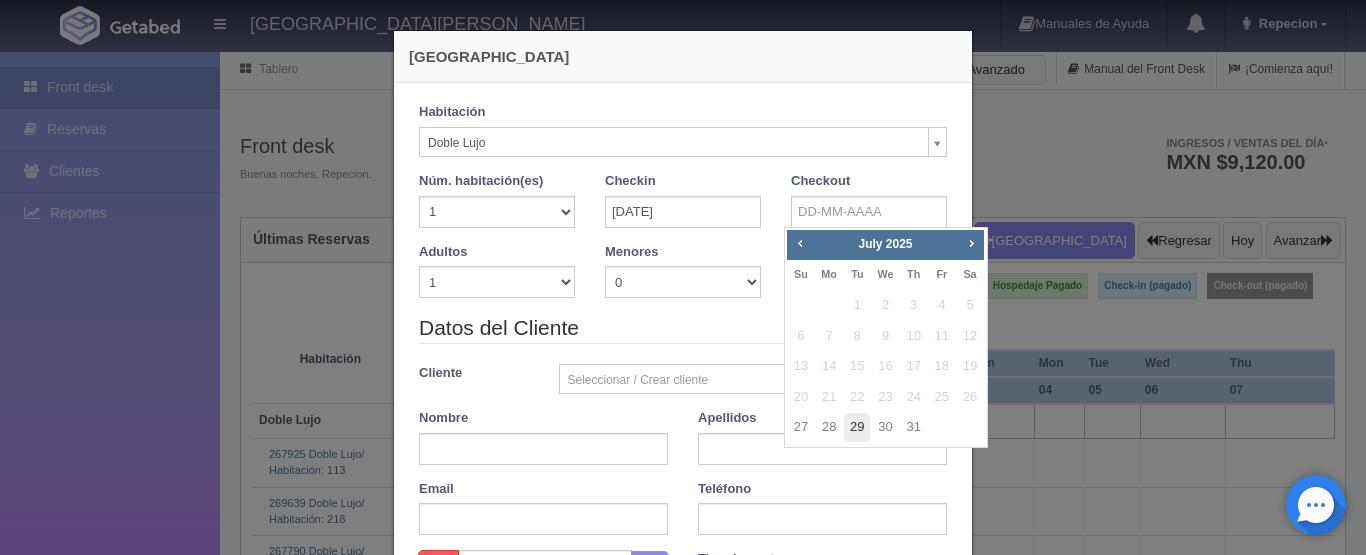 click on "29" at bounding box center (857, 427) 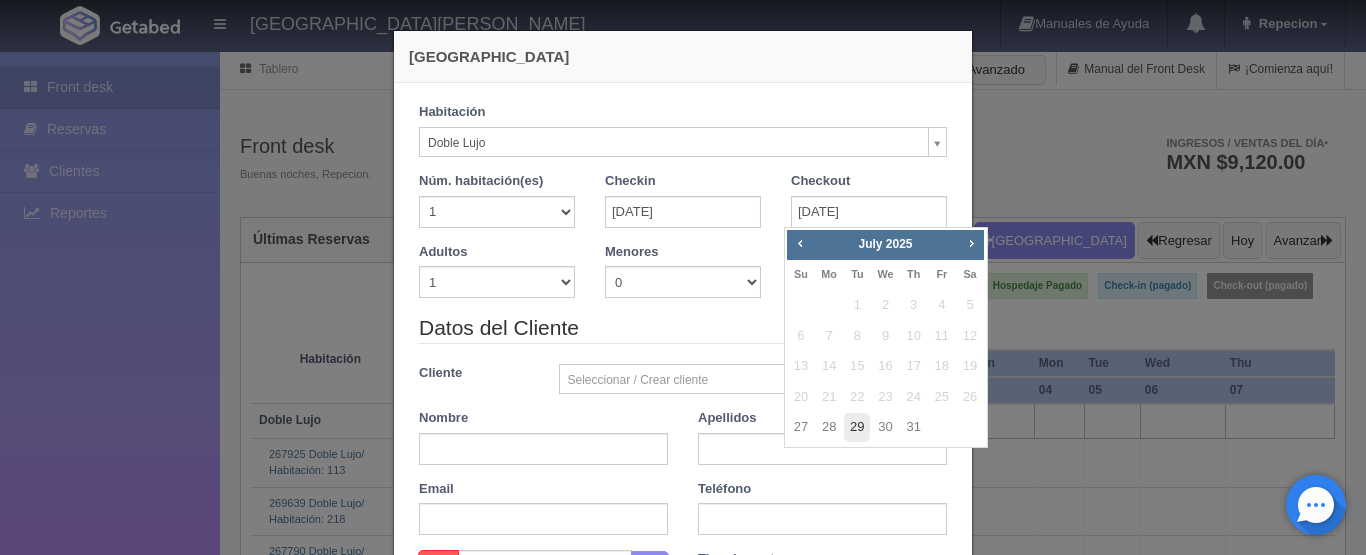 checkbox on "false" 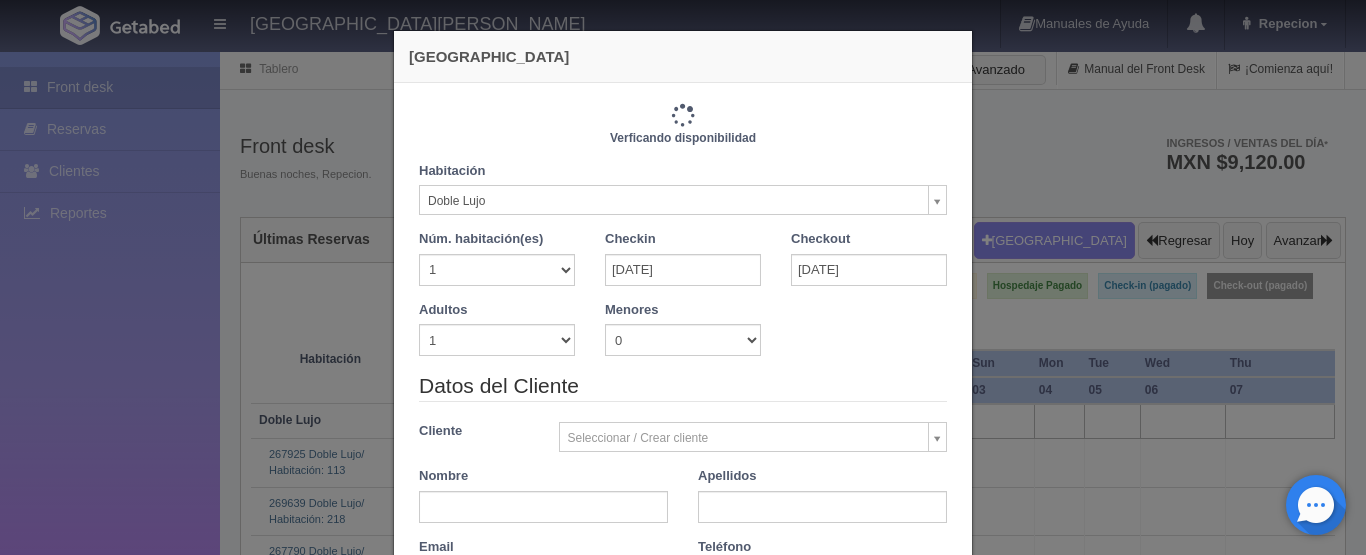 type on "2440.00" 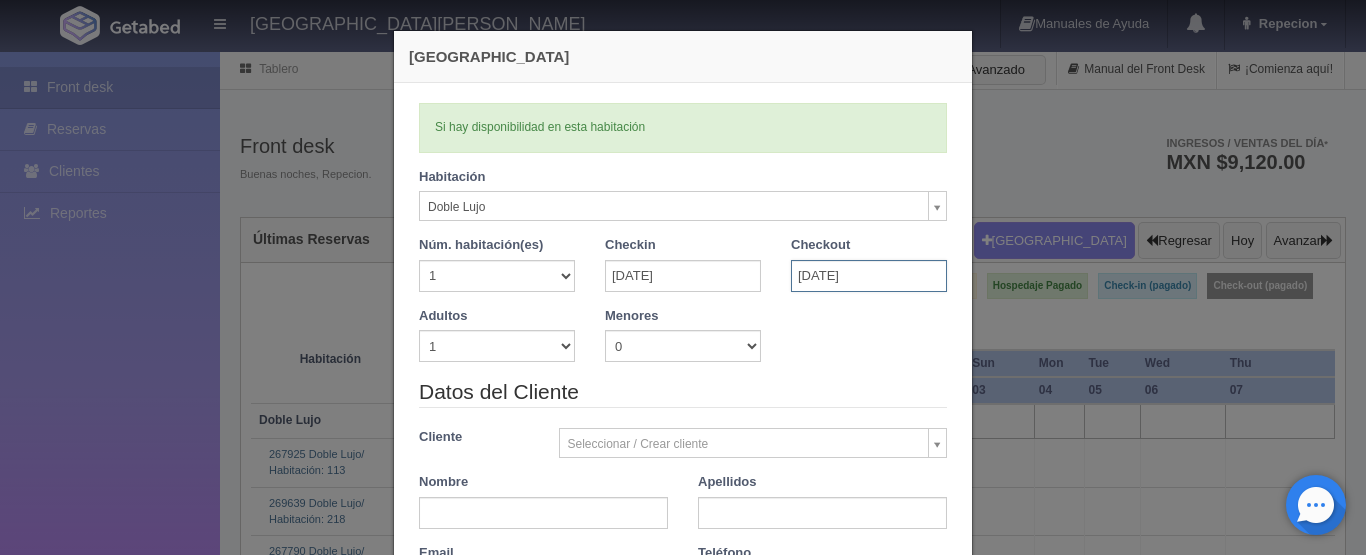 click on "29-07-2025" at bounding box center [869, 276] 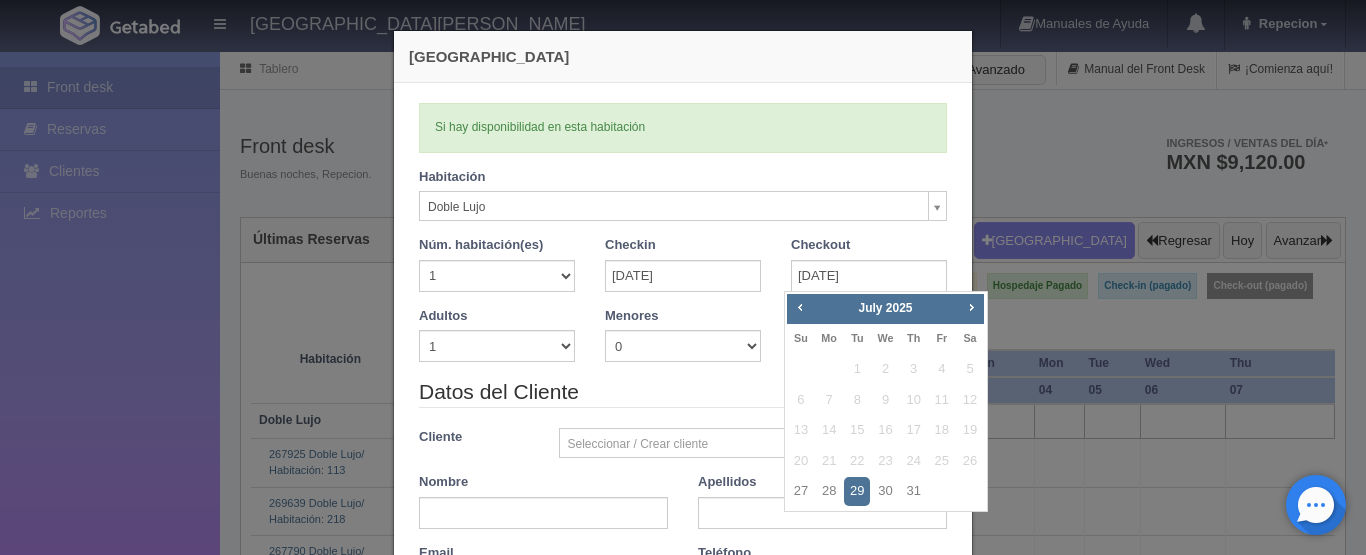 click on "Checkout
29-07-2025" at bounding box center (869, 264) 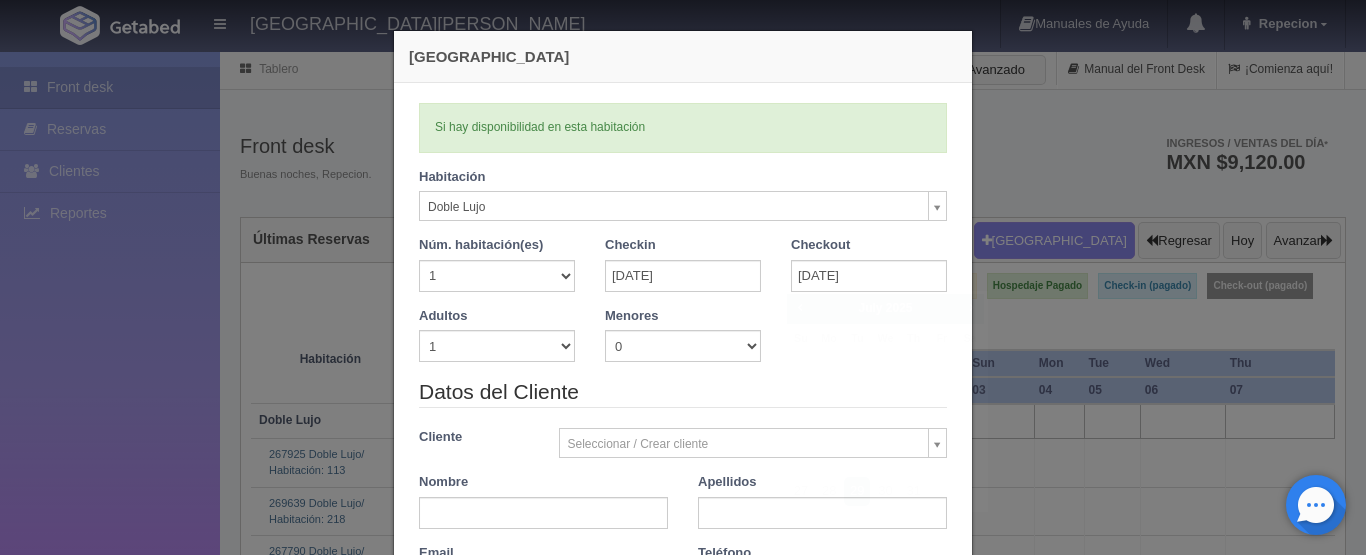 type 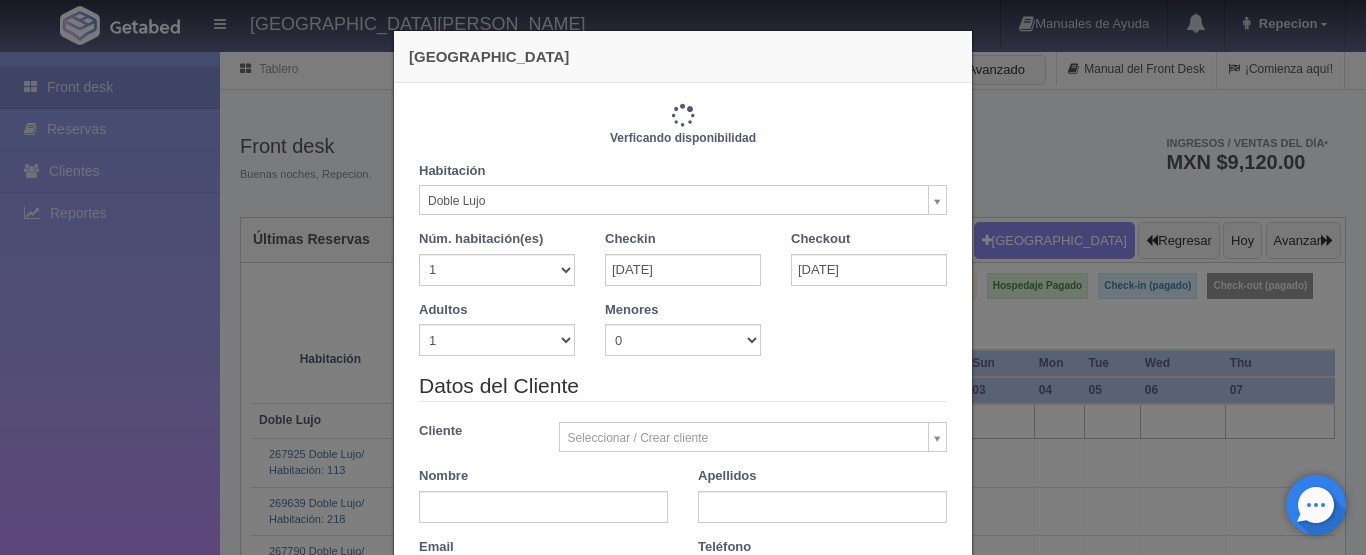 type on "2440.00" 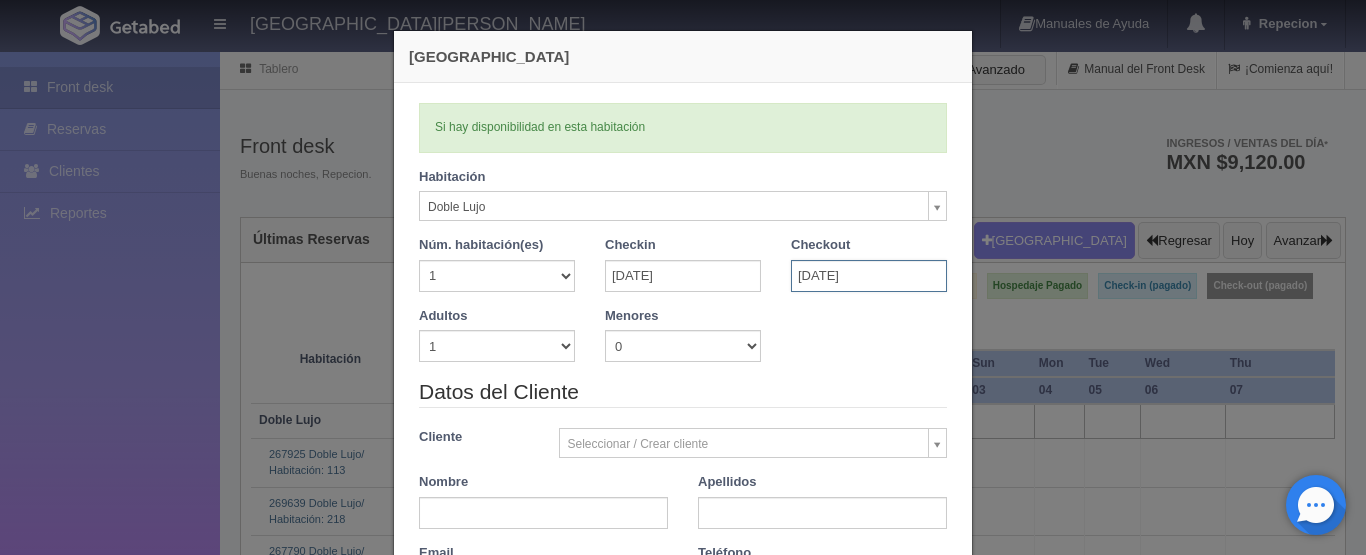 click on "29-07-2025" at bounding box center [869, 276] 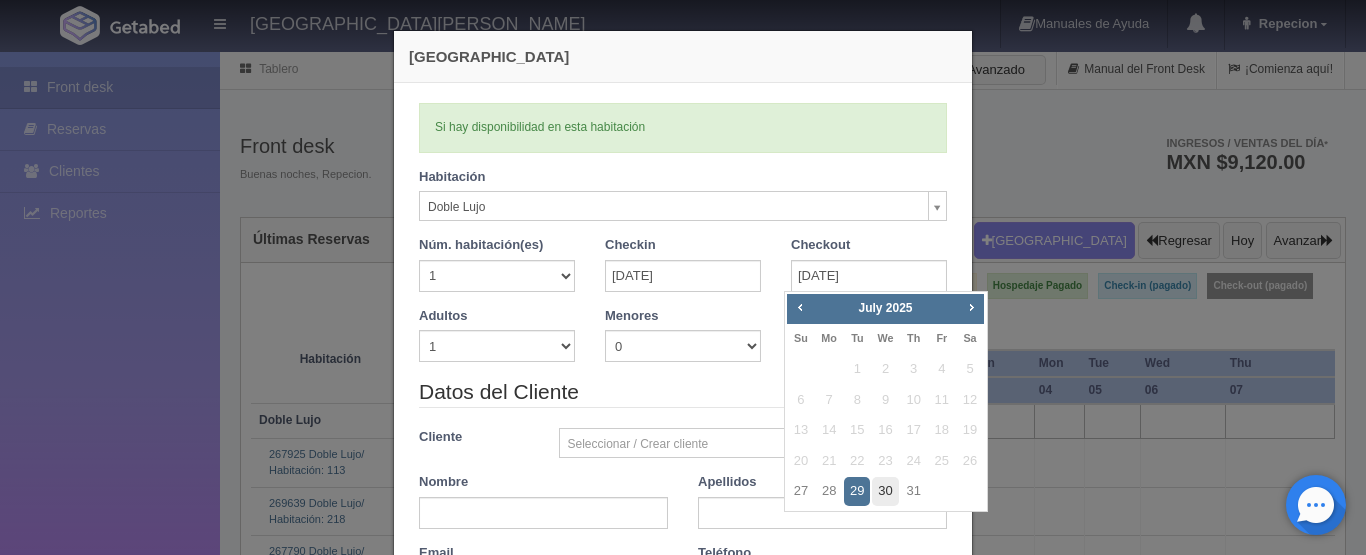 click on "30" at bounding box center [885, 491] 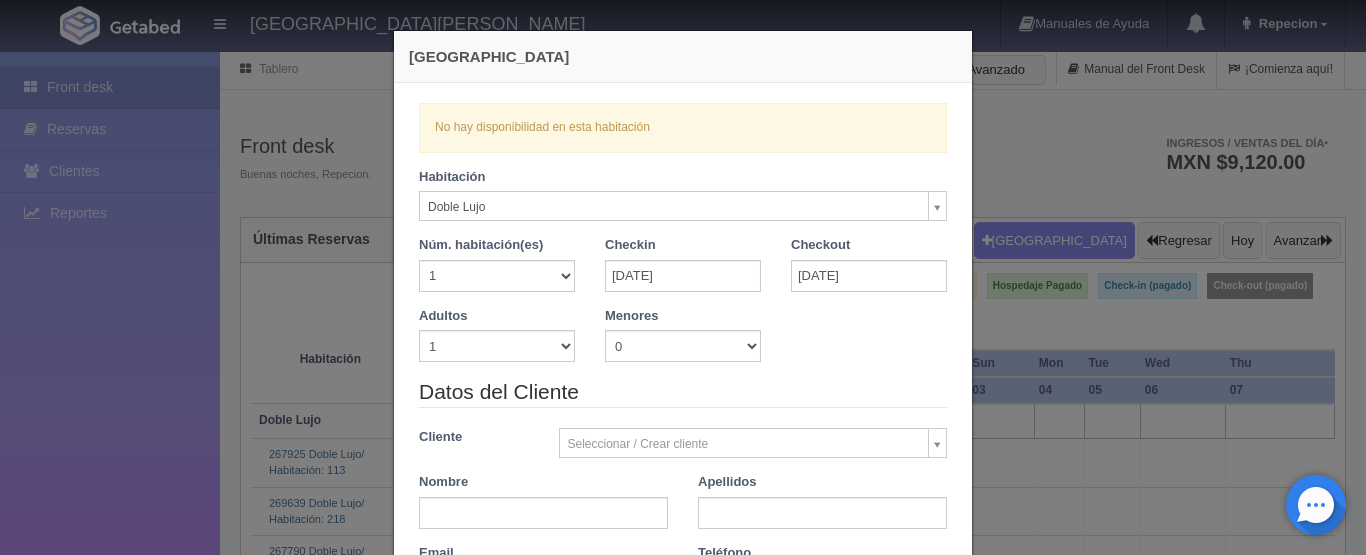 click on "Checkout
30-07-2025" at bounding box center [869, 271] 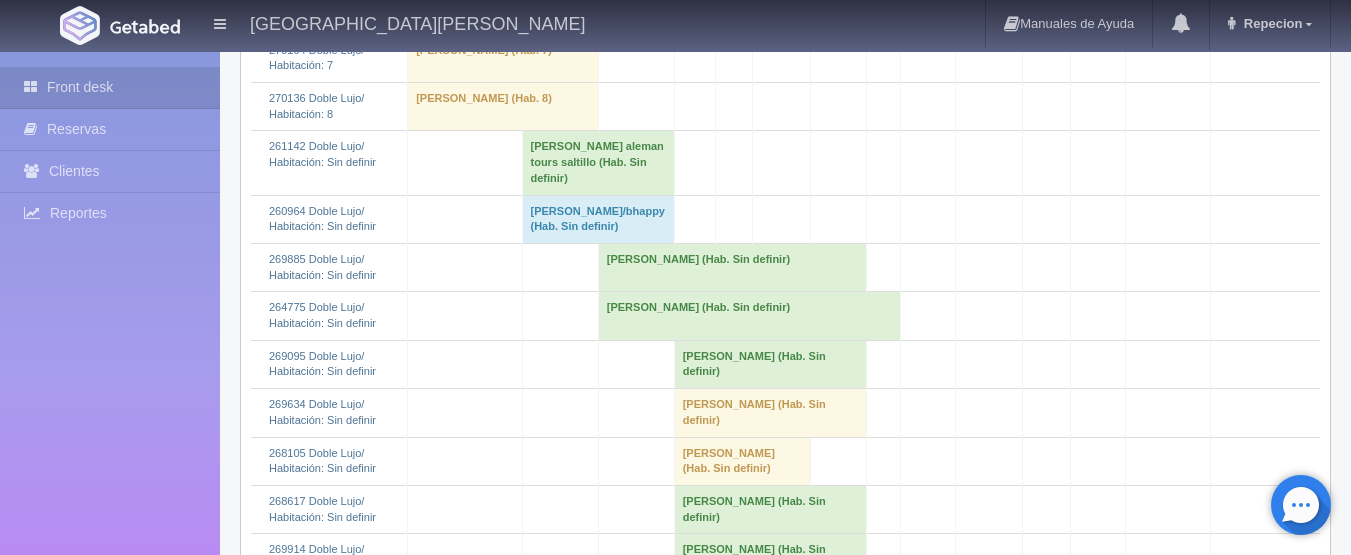 scroll, scrollTop: 1200, scrollLeft: 0, axis: vertical 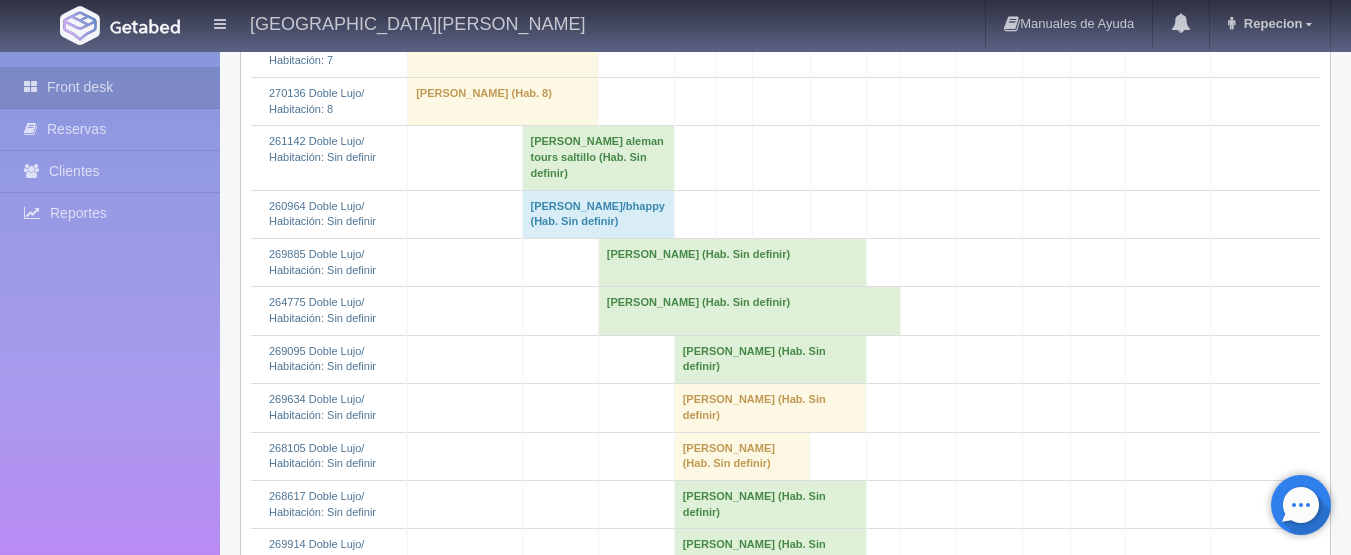 click on "alberto julio cornejo/bhappy 												(Hab. Sin definir)" at bounding box center (598, 214) 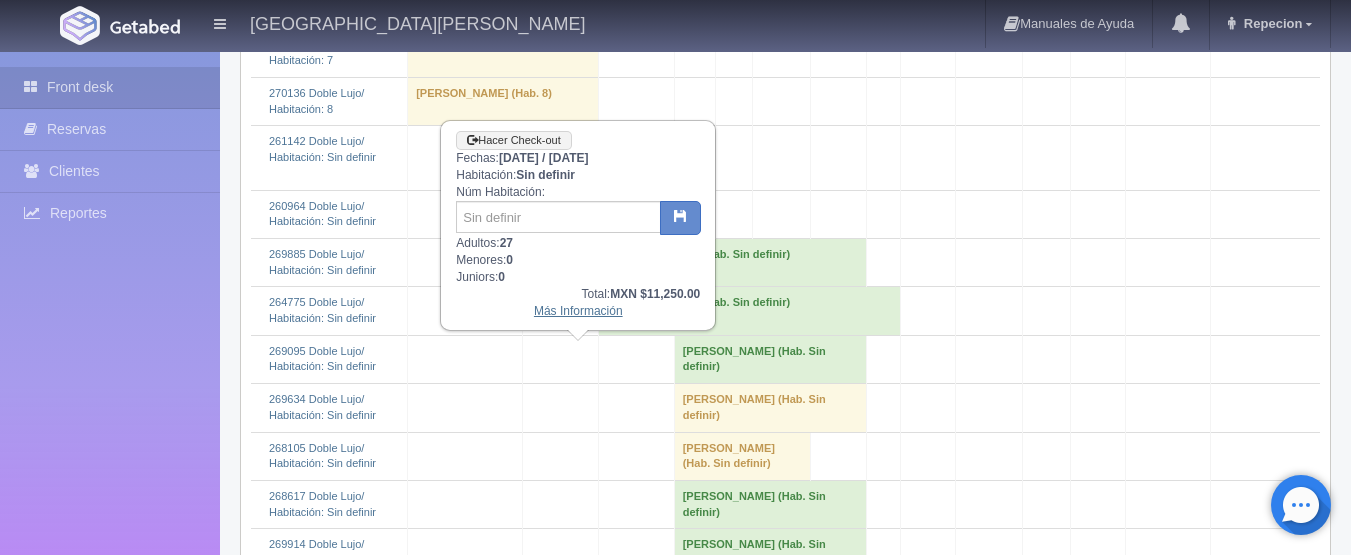 click on "Más Información" at bounding box center [578, 311] 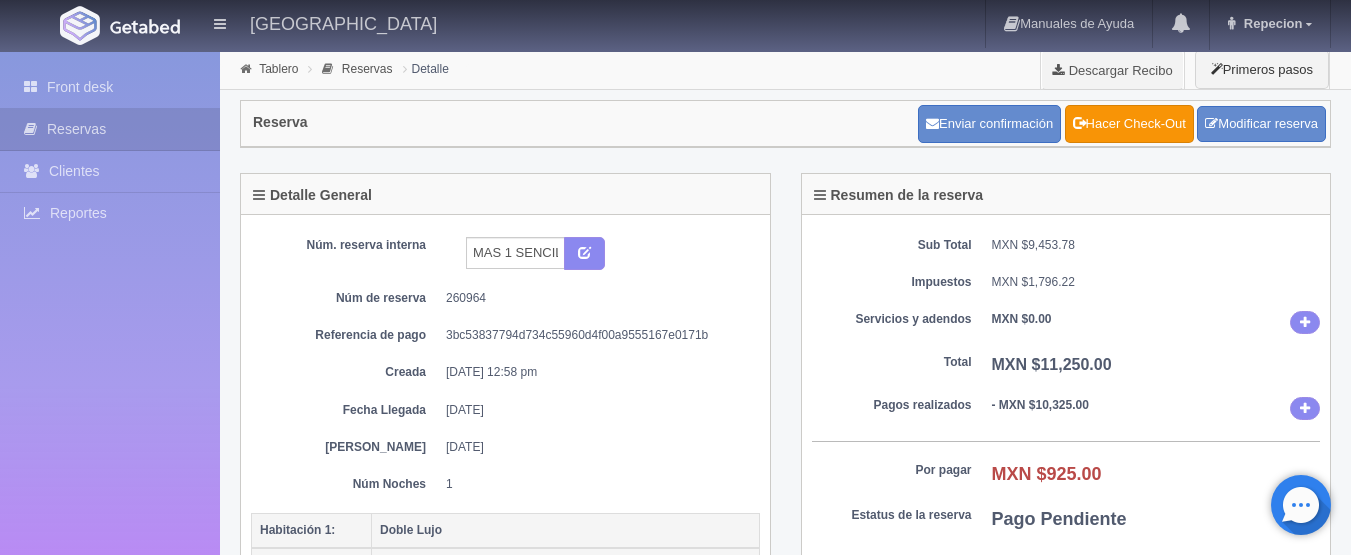 scroll, scrollTop: 0, scrollLeft: 0, axis: both 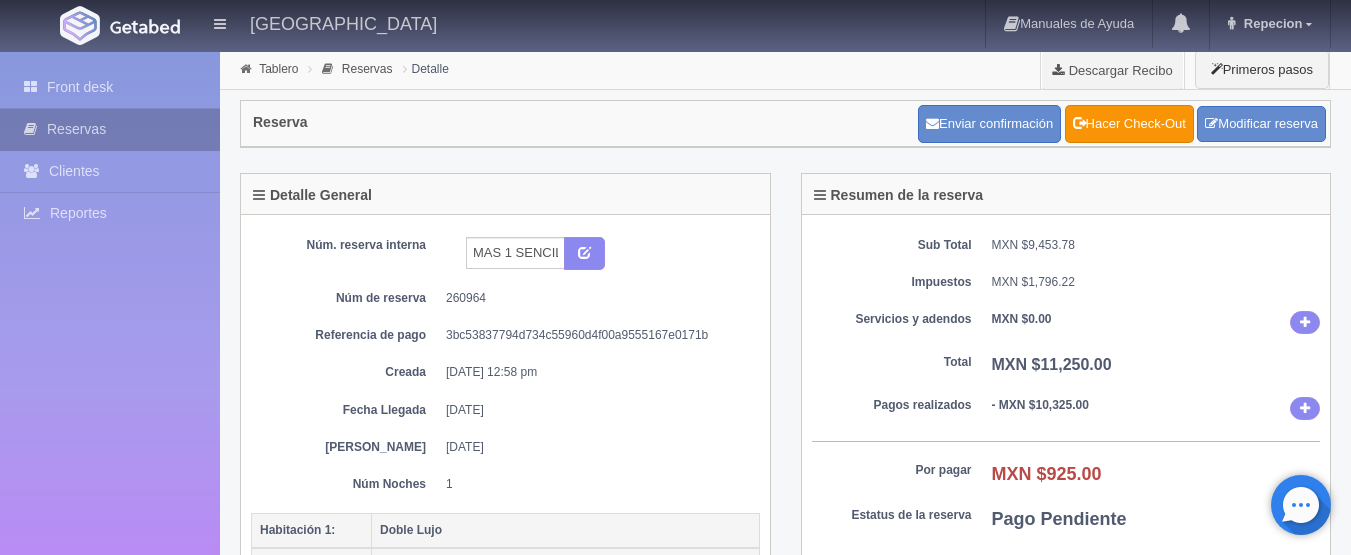 click on "Reservas" at bounding box center (110, 129) 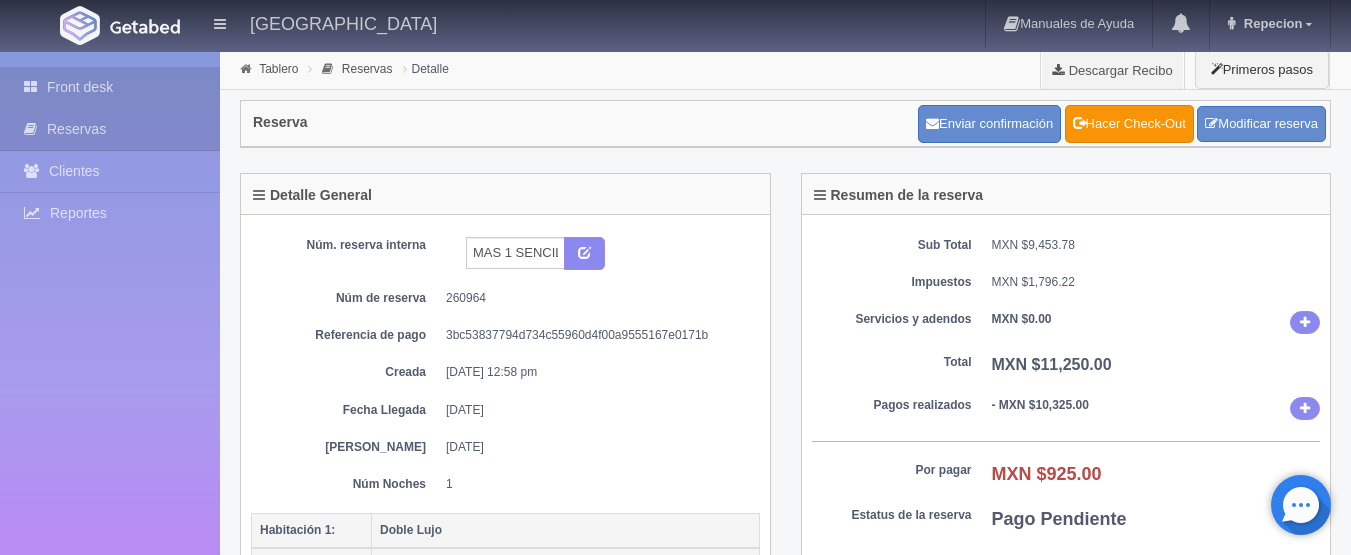 click on "Front desk" at bounding box center (110, 87) 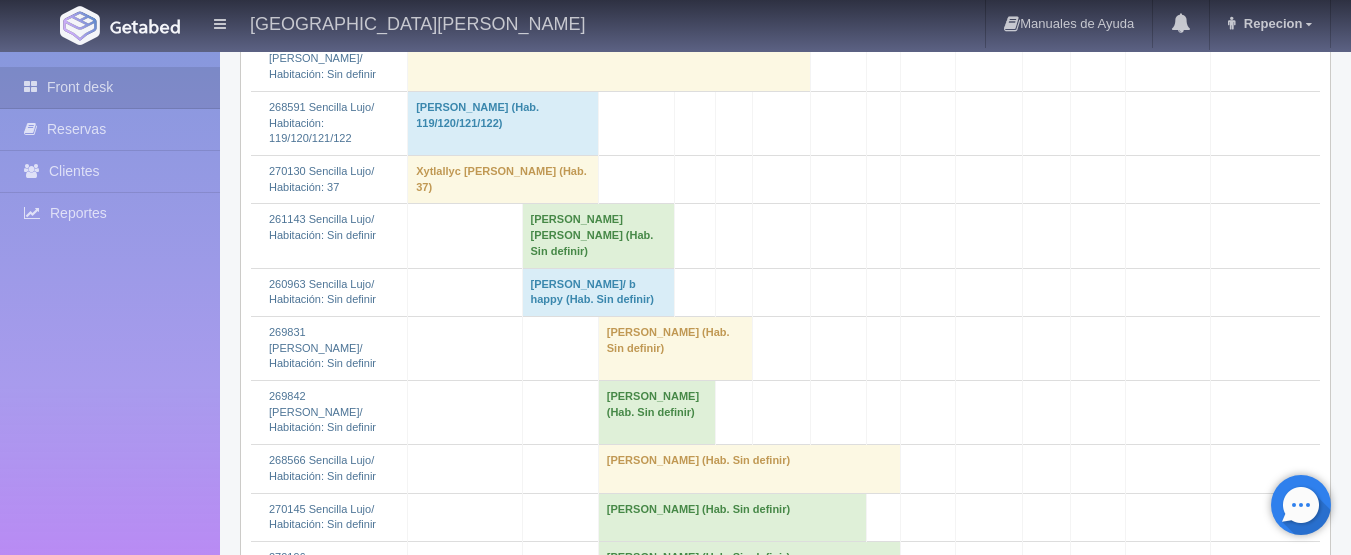 scroll, scrollTop: 3800, scrollLeft: 0, axis: vertical 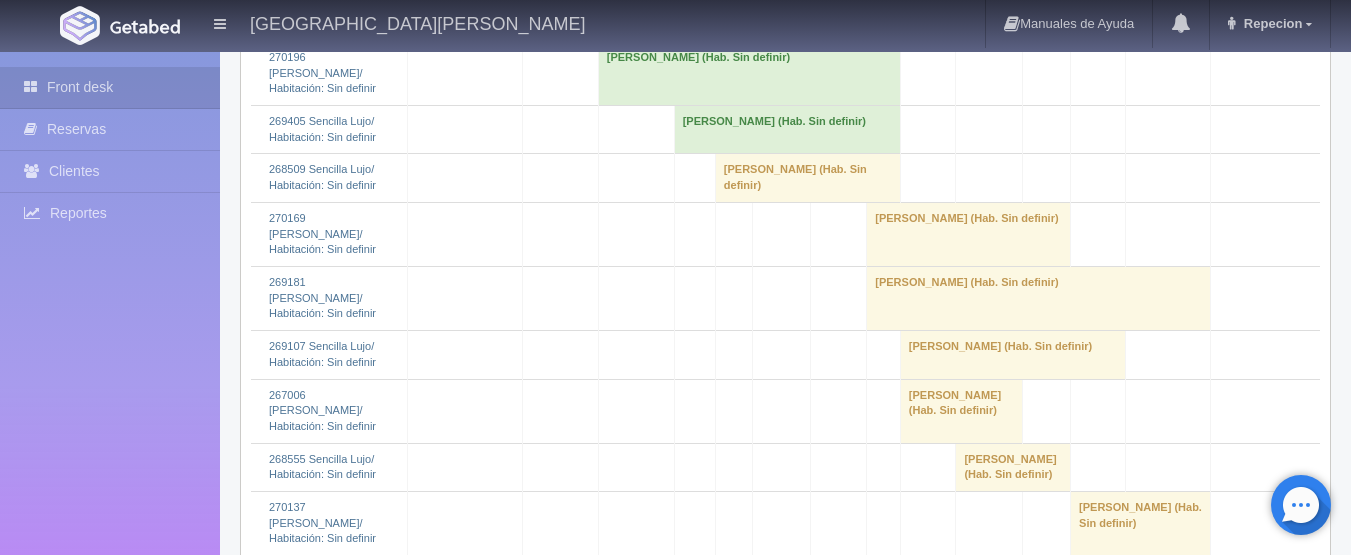 click on "[PERSON_NAME]/ b happy 												(Hab. Sin definir)" at bounding box center (598, -208) 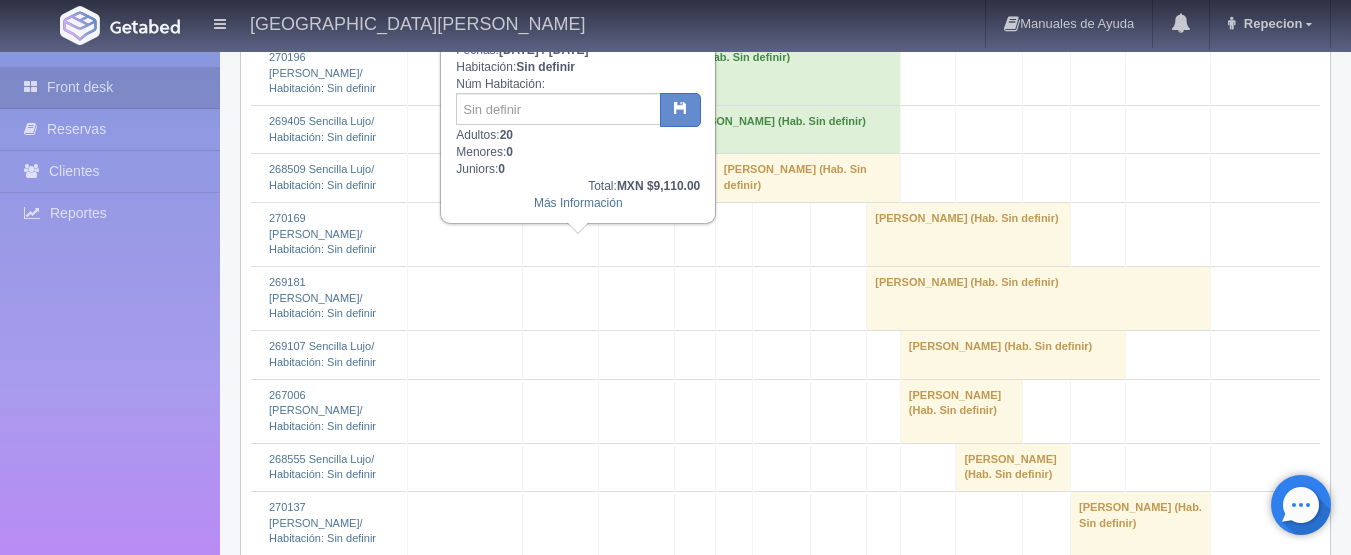 click on "[PERSON_NAME]/ b happy 												(Hab. Sin definir)" at bounding box center (598, -208) 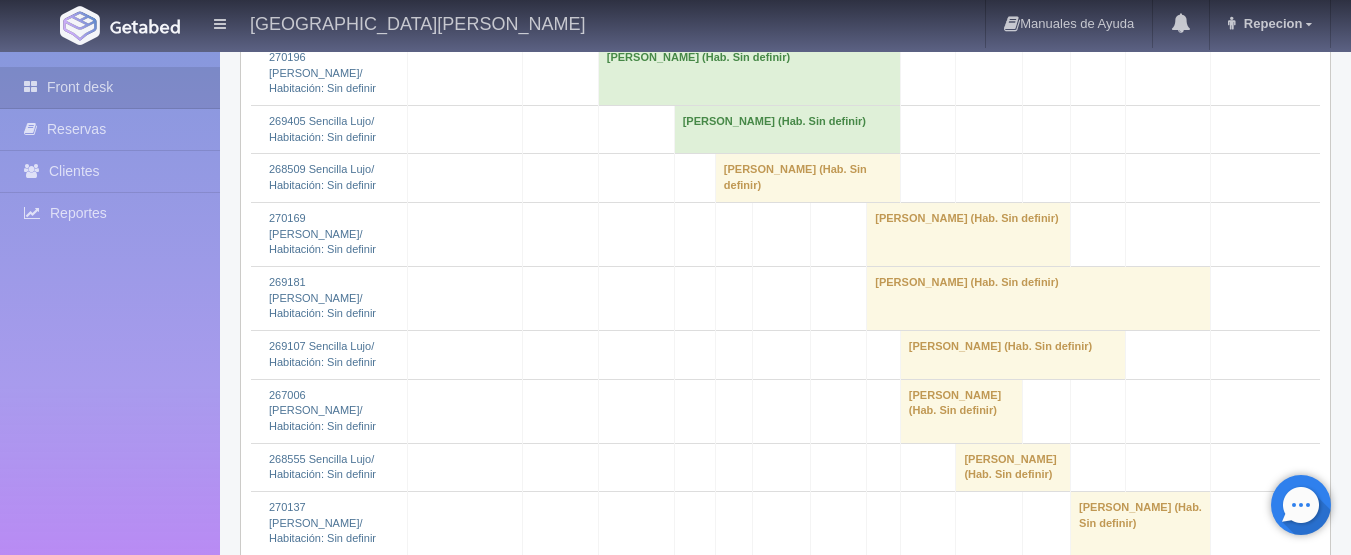 click on "[PERSON_NAME]/ b happy 												(Hab. Sin definir)" at bounding box center [598, -208] 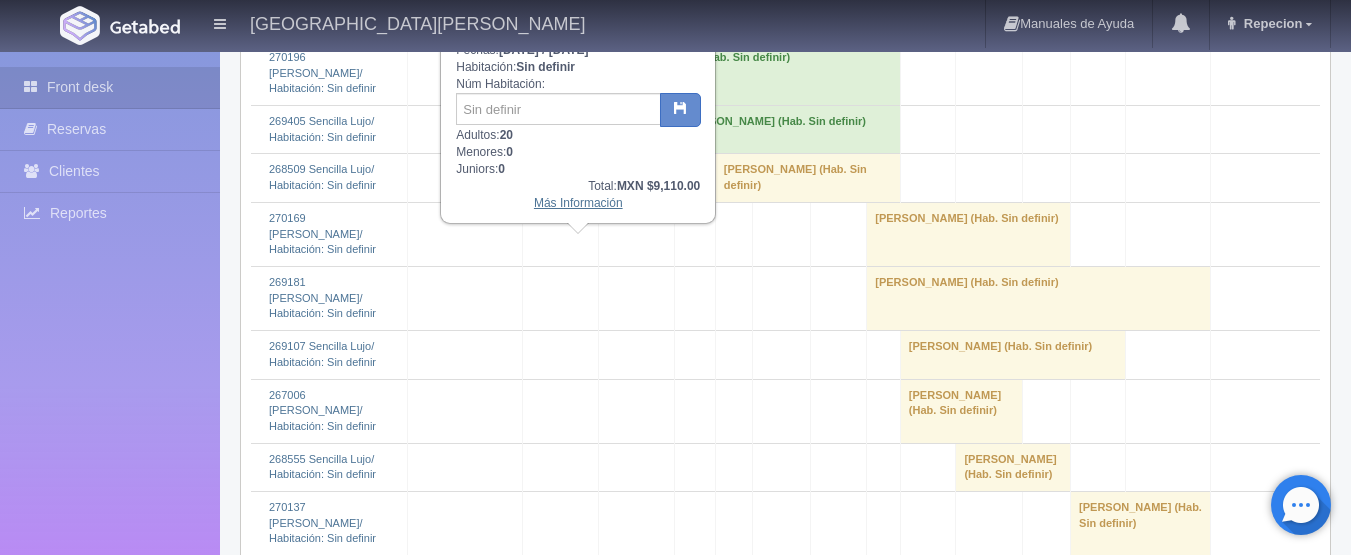 click on "Más Información" at bounding box center (578, 203) 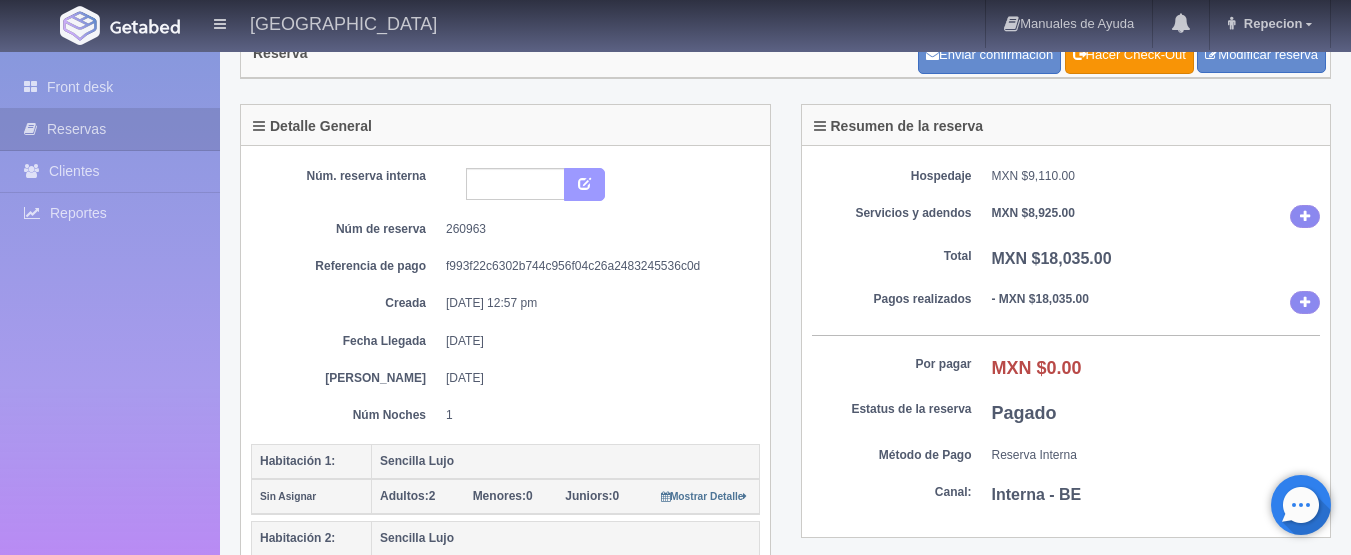 scroll, scrollTop: 100, scrollLeft: 0, axis: vertical 